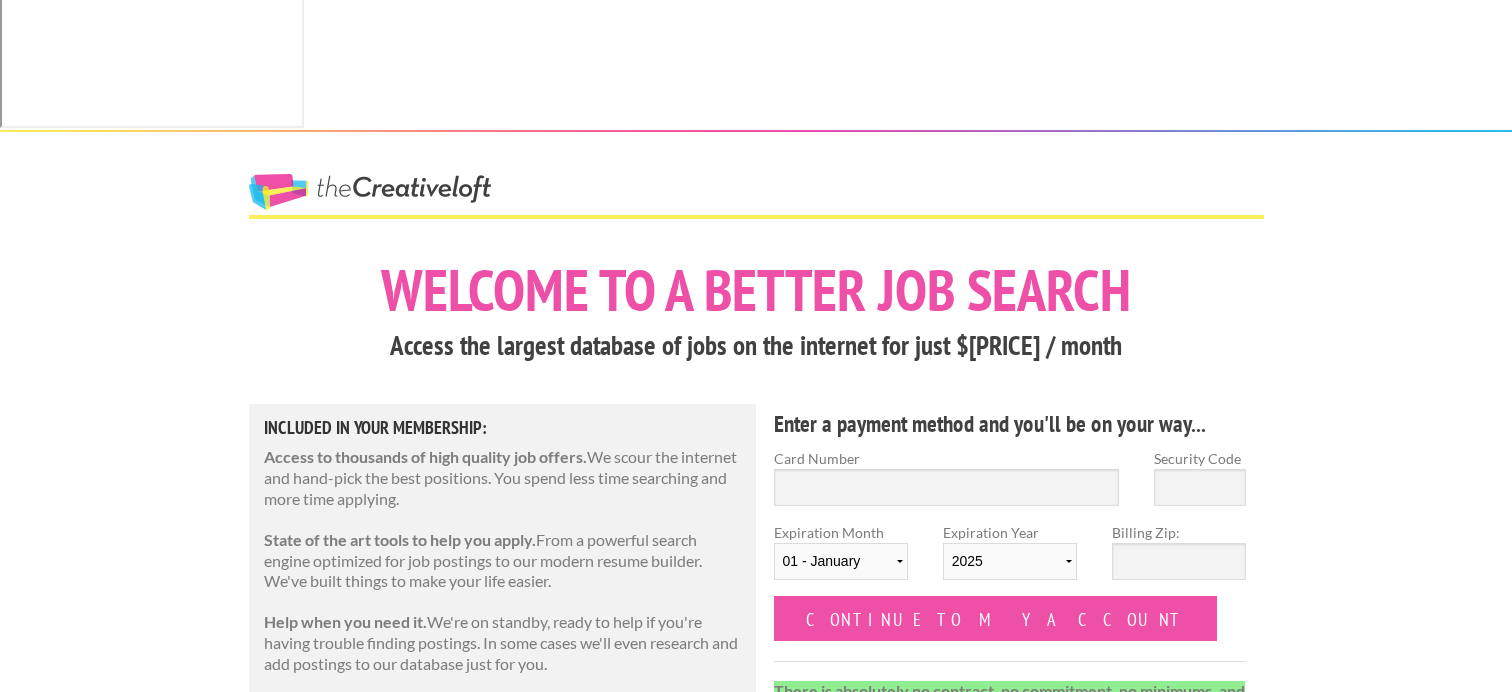 scroll, scrollTop: 0, scrollLeft: 0, axis: both 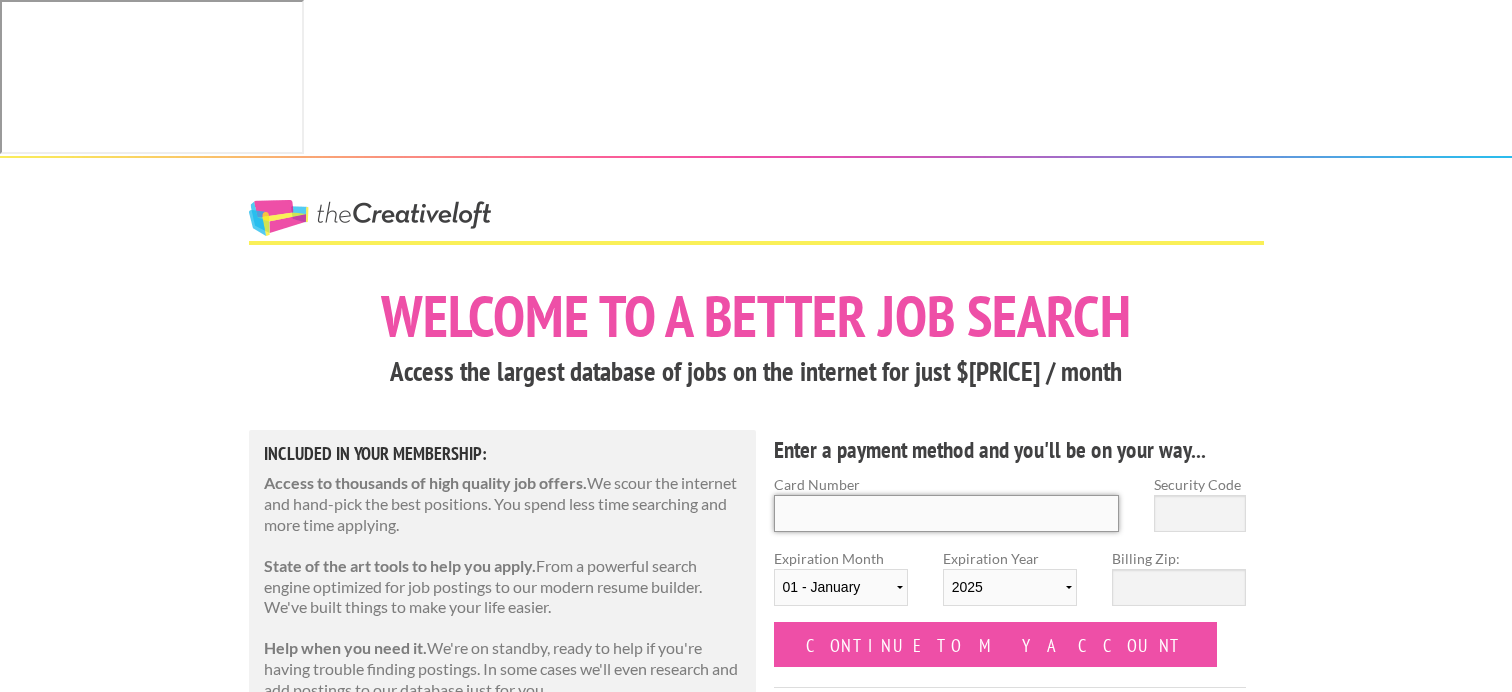 click on "Card Number" at bounding box center (947, 513) 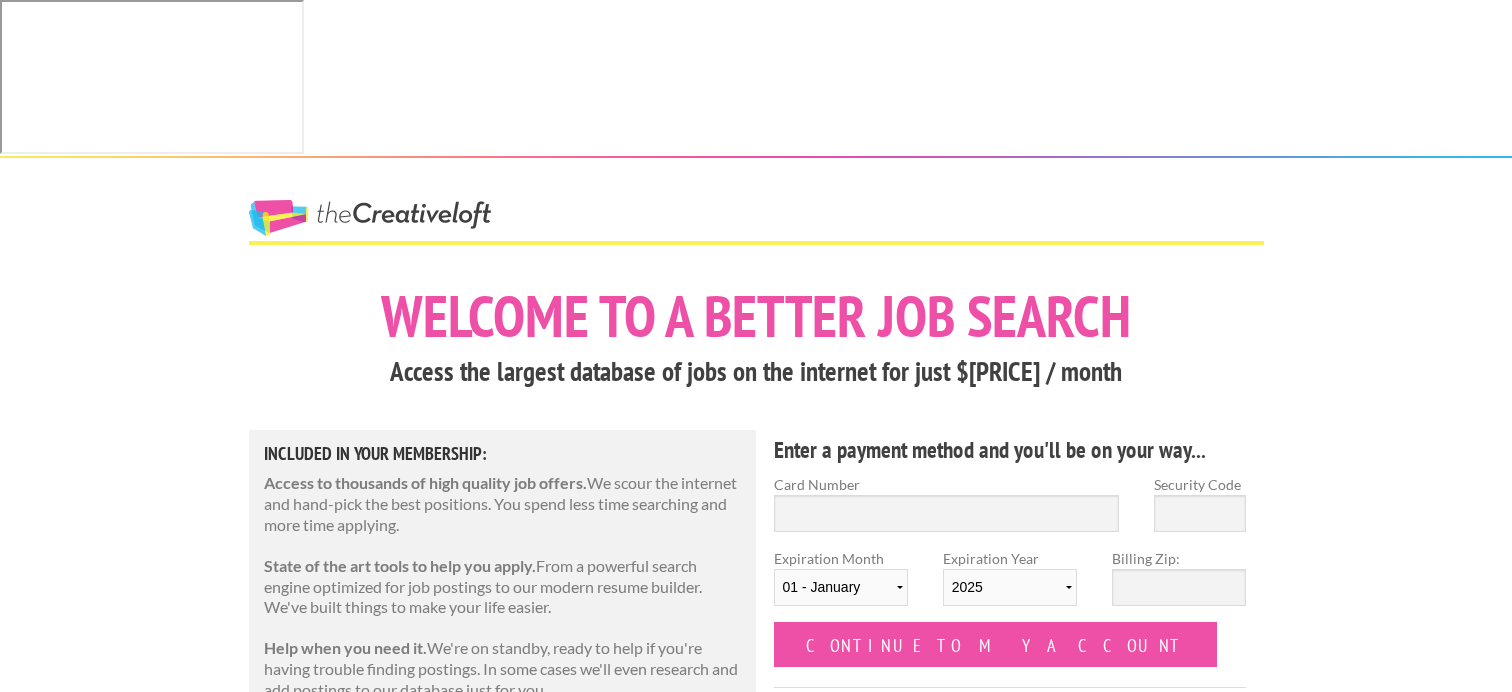type on "[CREDIT_CARD]" 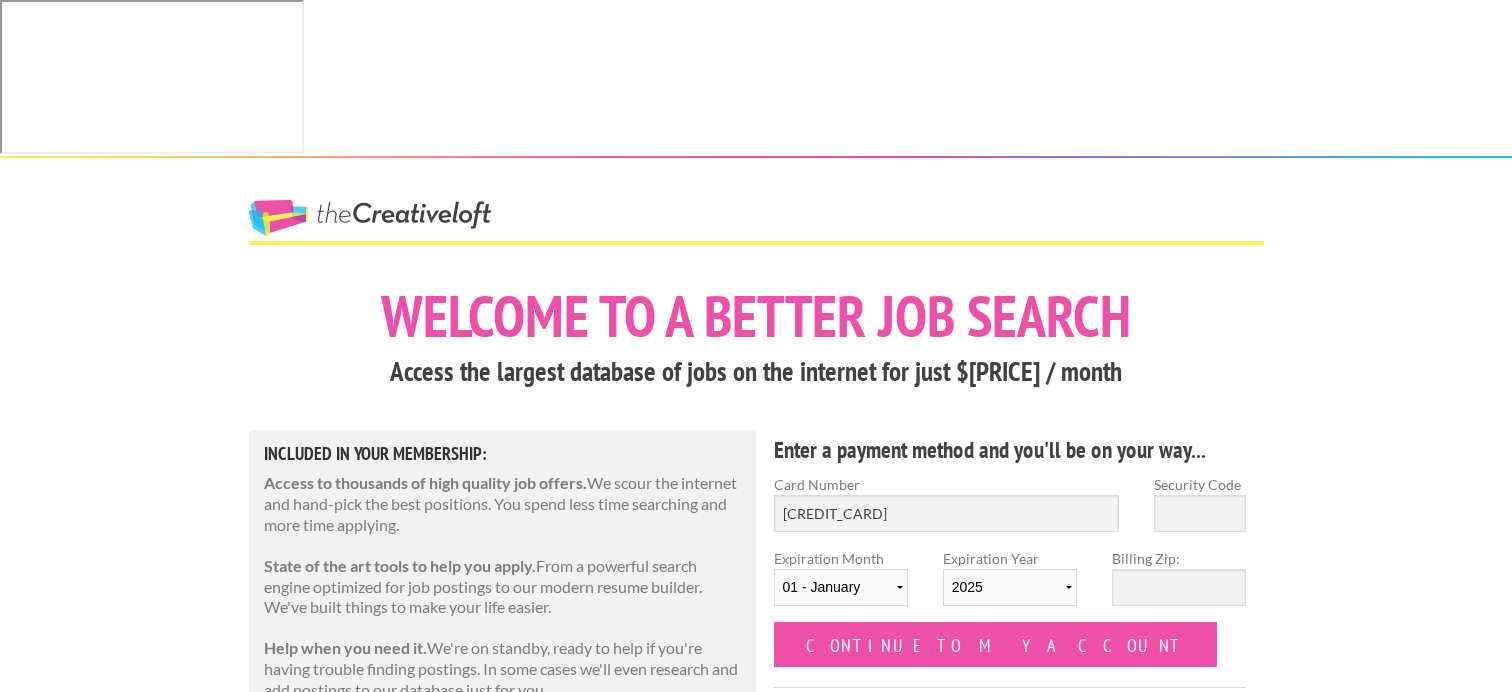 select on "08" 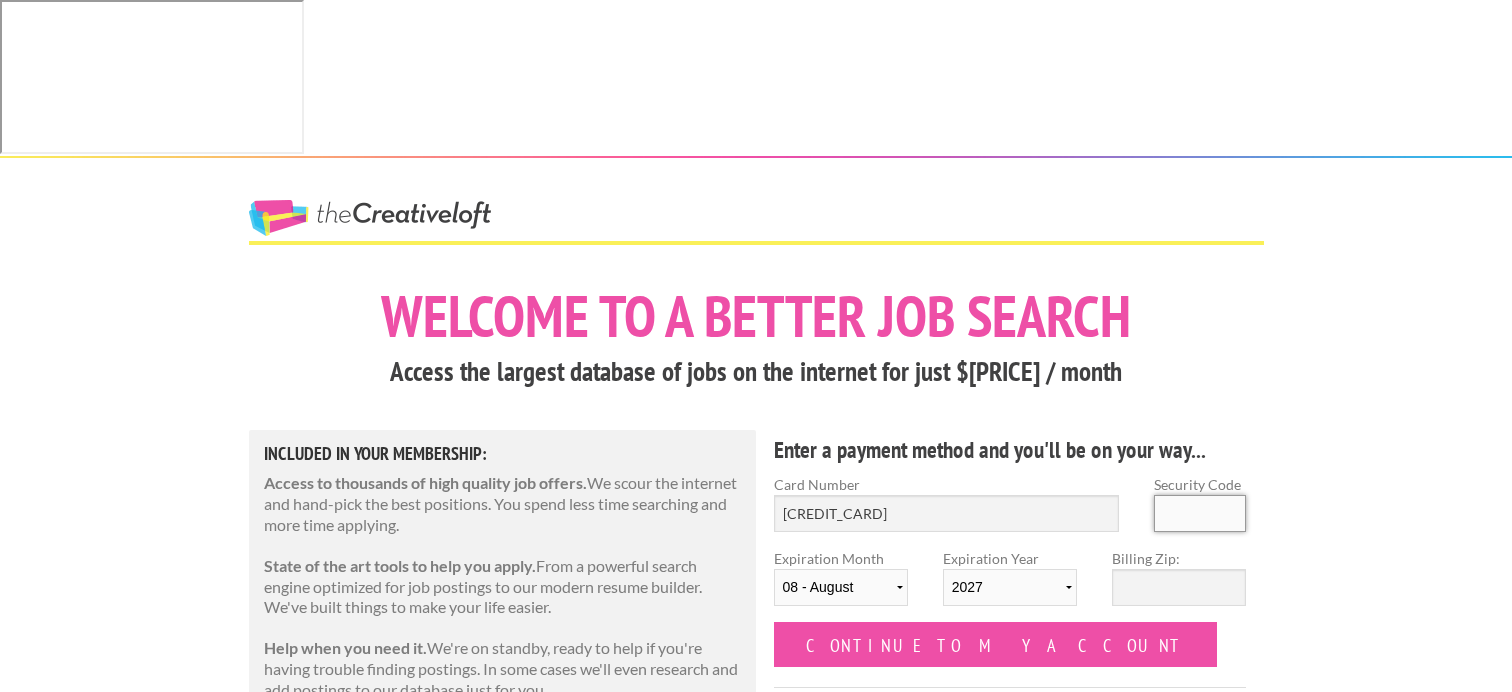 click on "Security Code" at bounding box center (1200, 513) 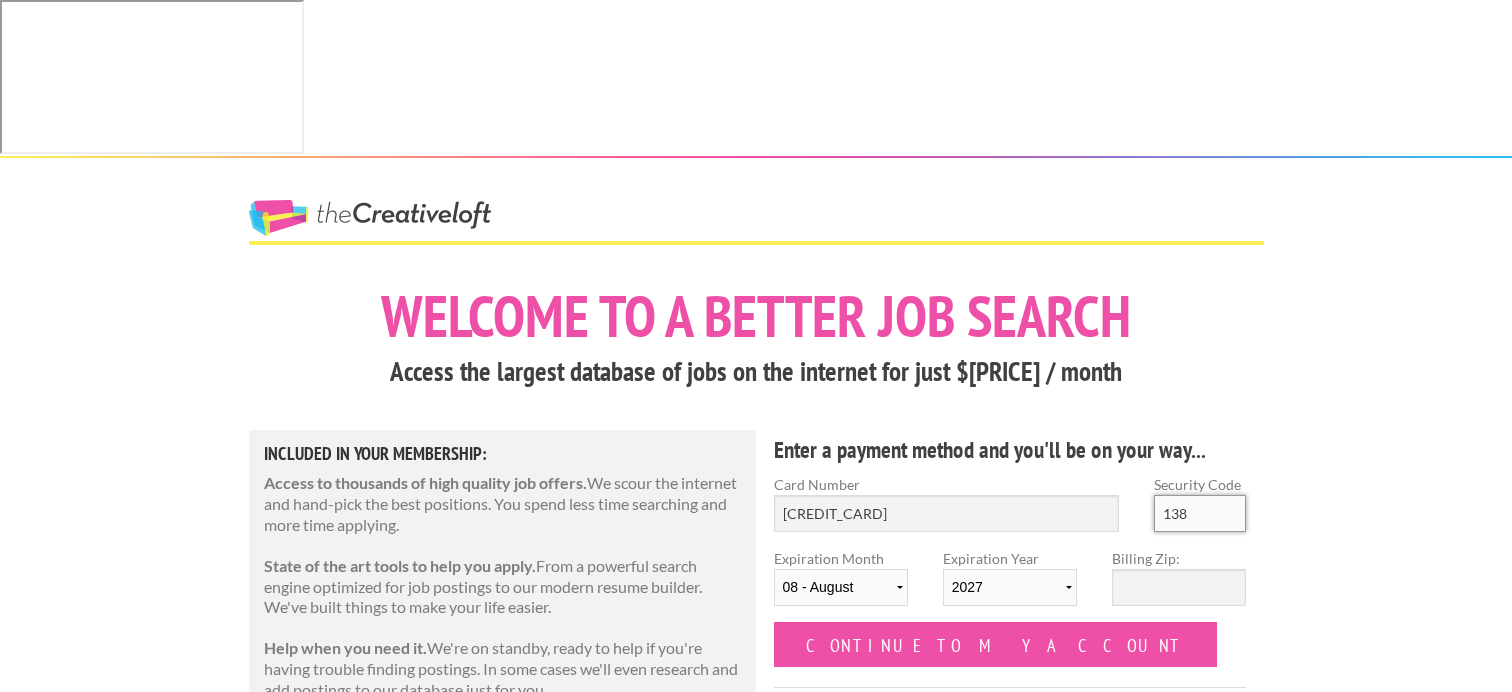 type on "138" 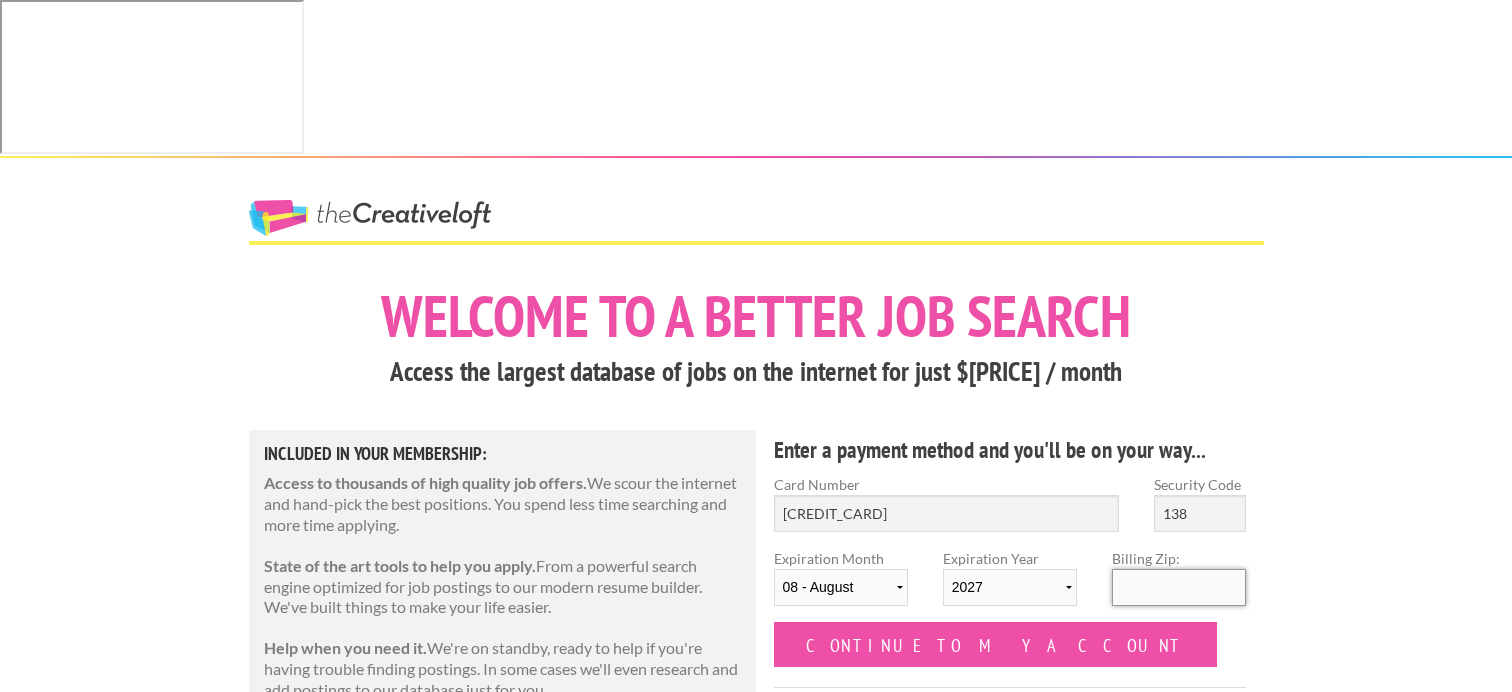 click on "Billing Zip:" at bounding box center [1179, 587] 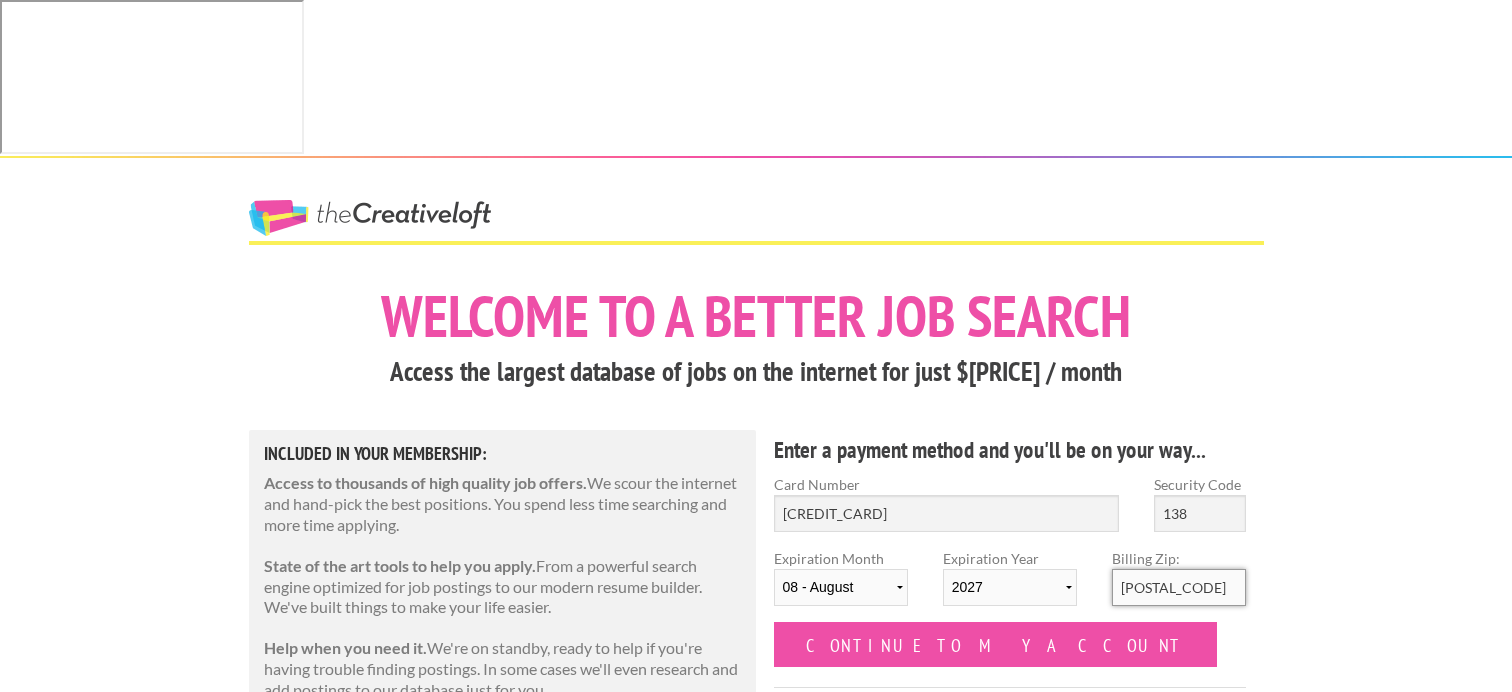 type on "[POSTAL_CODE]" 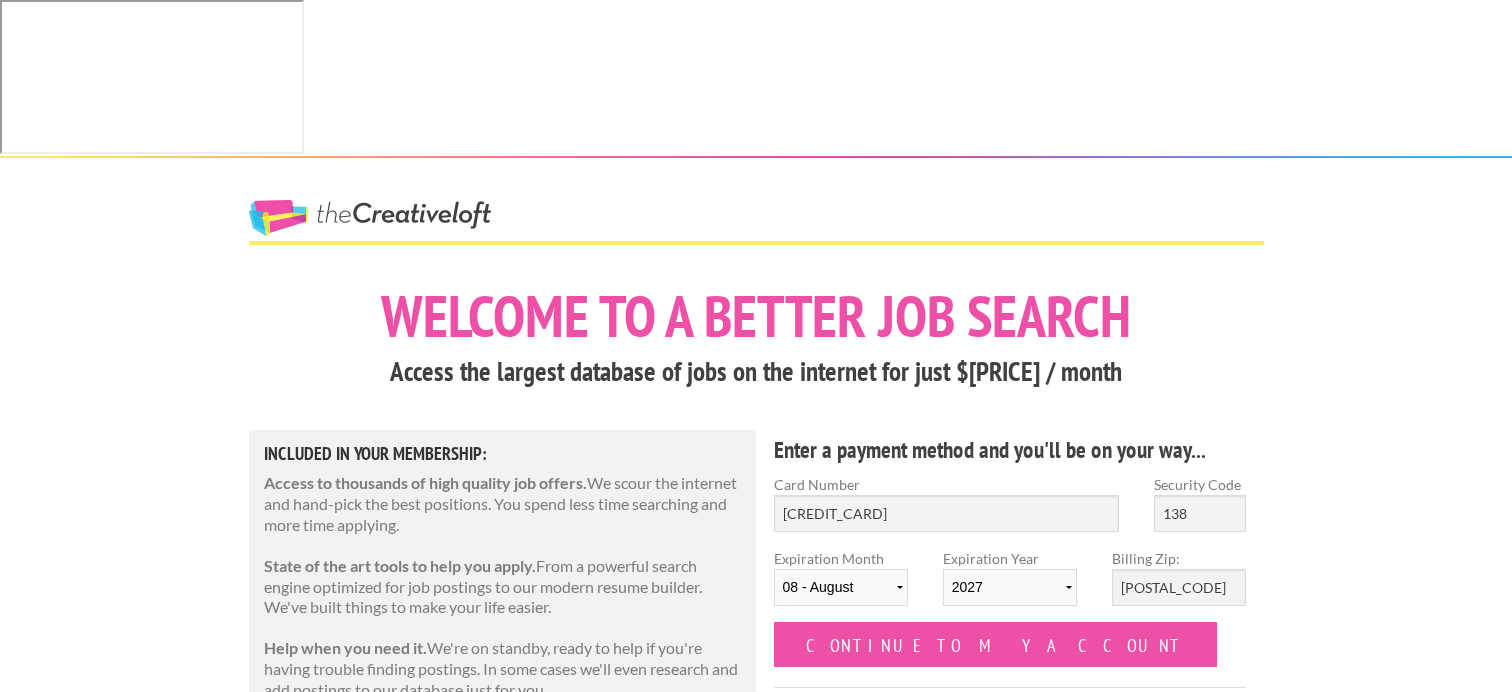 click on "The Creative Loft
Welcome to a better job search
Access the largest database of jobs on the internet for just $[PRICE]  / month
Included in Your Membership:
Access to thousands of high quality job offers.  We scour the internet and hand-pick the best positions. You spend less time searching and more time applying.
State of the art tools to help you apply.  From a powerful search engine optimized for job postings to our modern resume builder. We've built things to make your life easier.
Help when you need it.  We're on standby, ready to help if you're having trouble finding postings. In some cases we'll even research and add postings to our database just for you.
free trial
If you're not completely happy, simply cancel your account within the first 24 hours and  you won't be charged anything . It's that simple." at bounding box center [756, 1198] 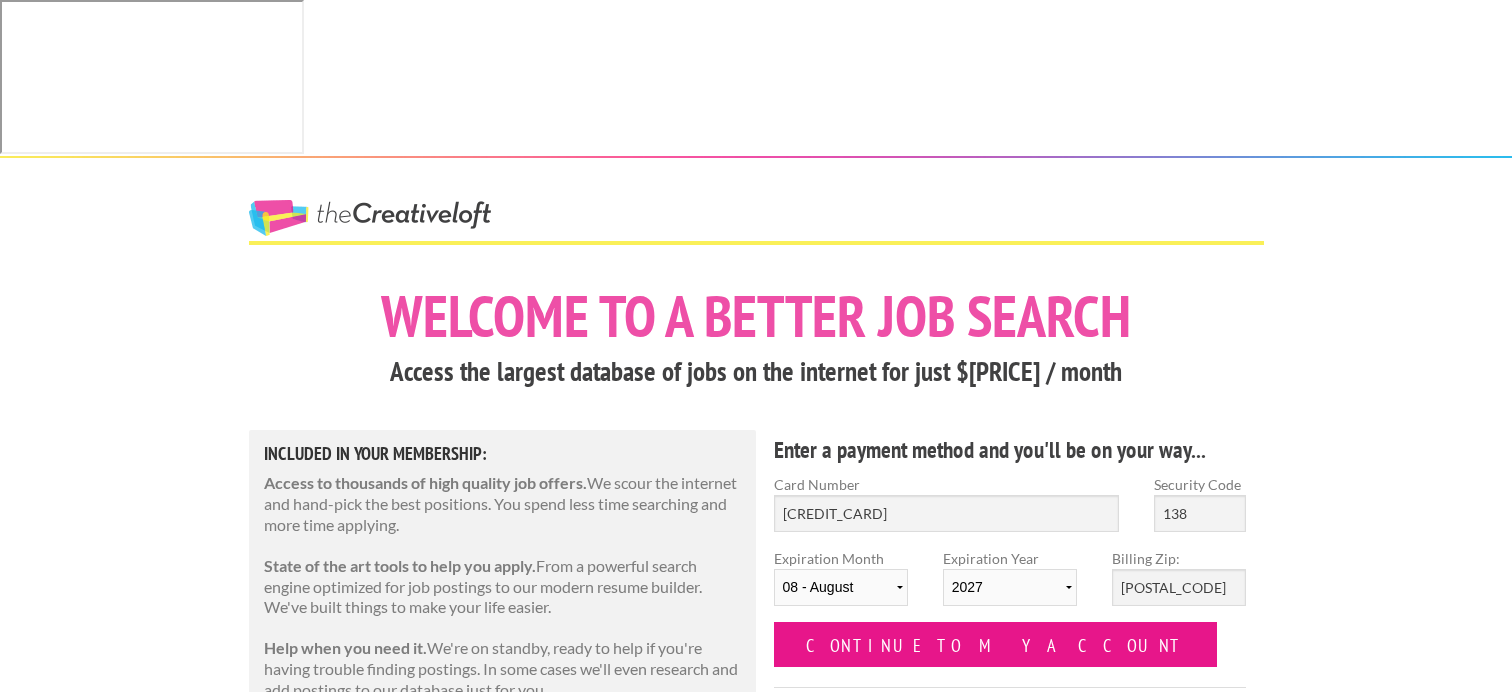 click on "Continue to my account" at bounding box center [996, 644] 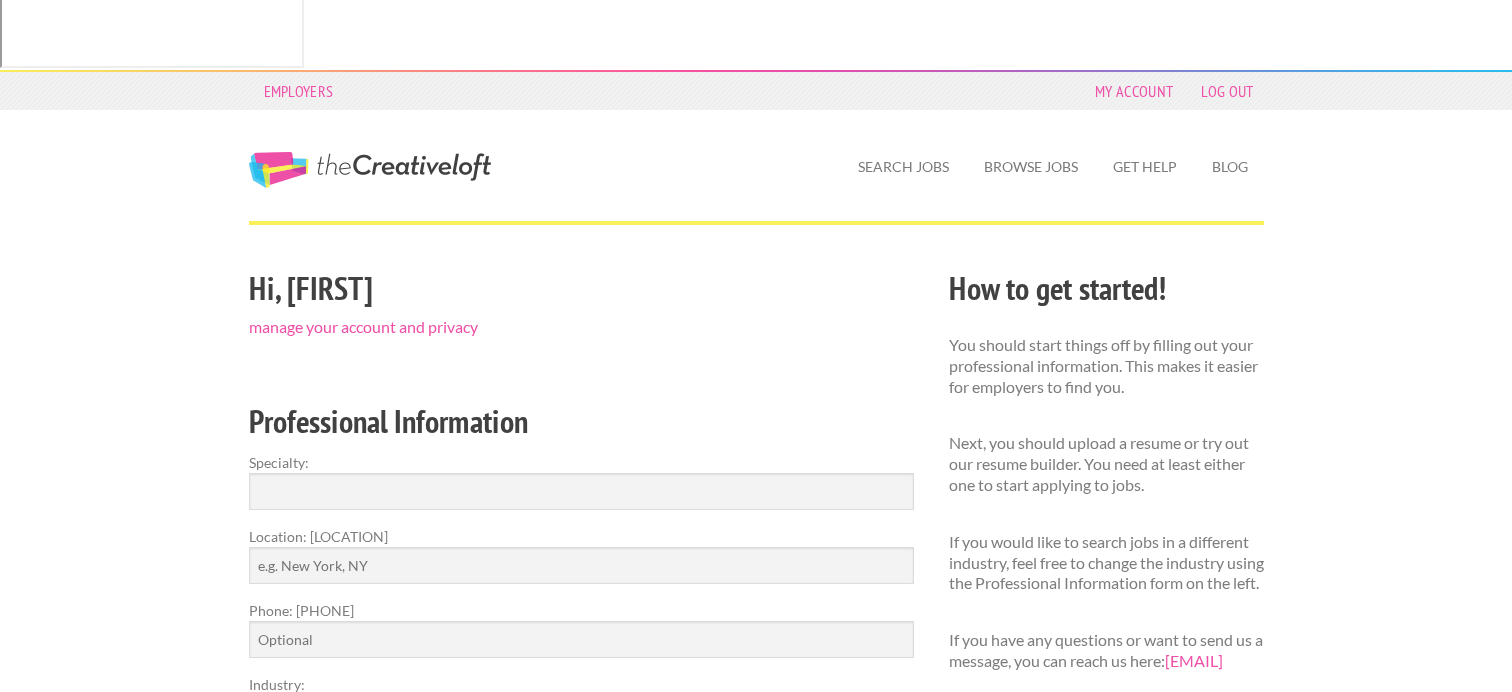 scroll, scrollTop: 100, scrollLeft: 0, axis: vertical 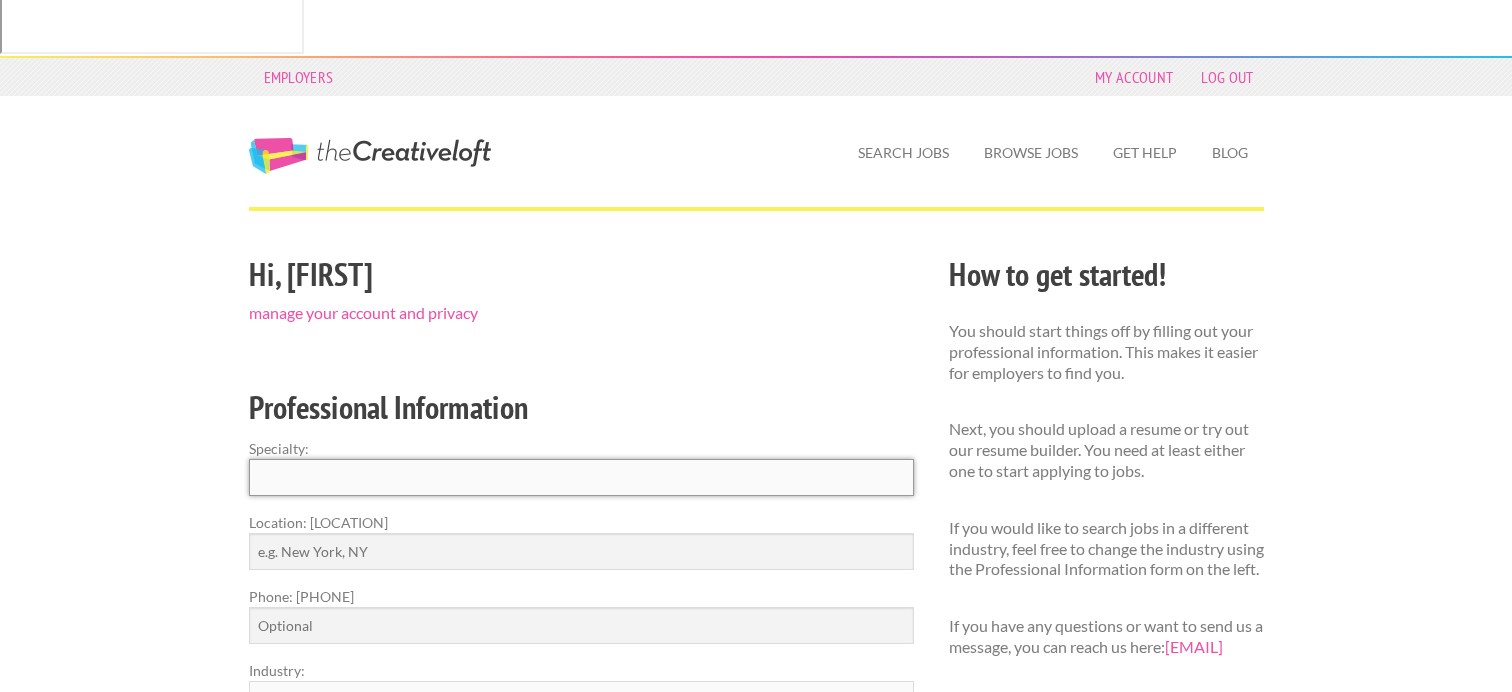 click on "Specialty:" at bounding box center [581, 477] 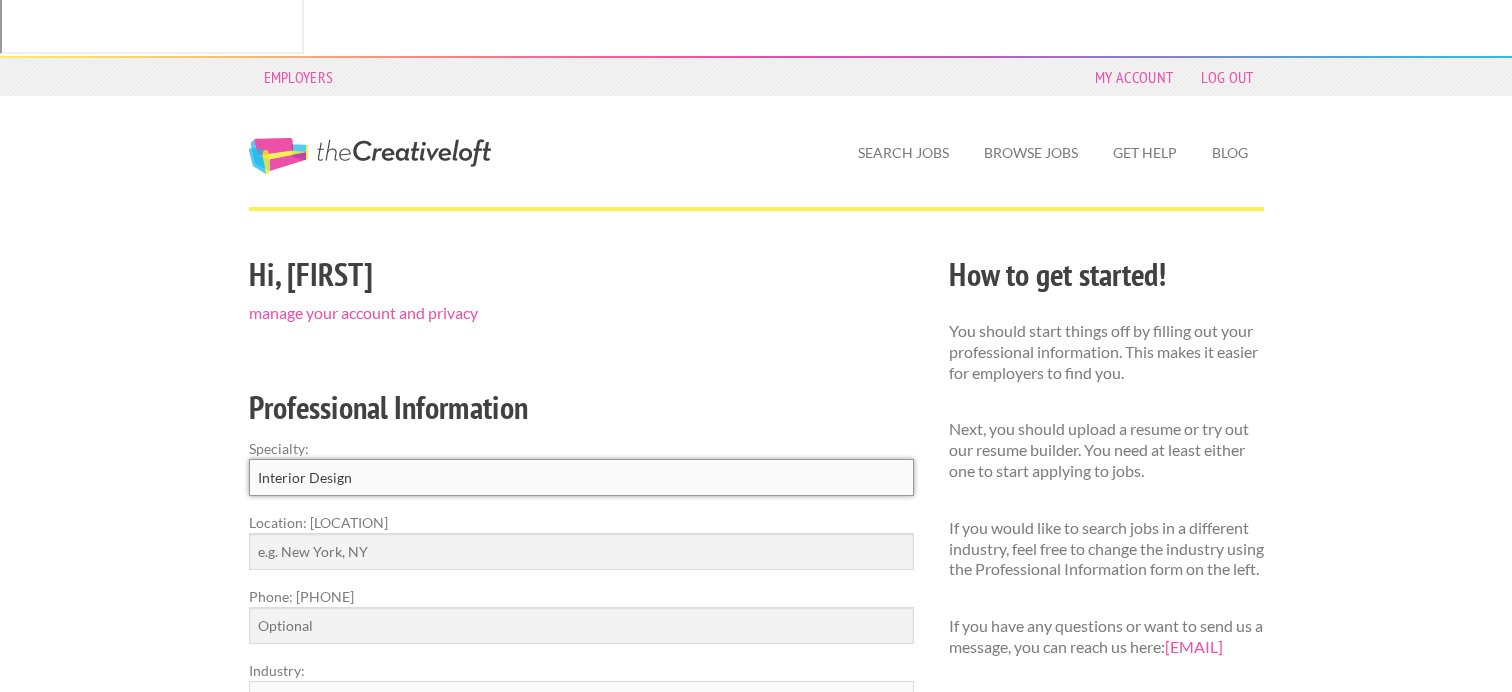 type on "Interior Design" 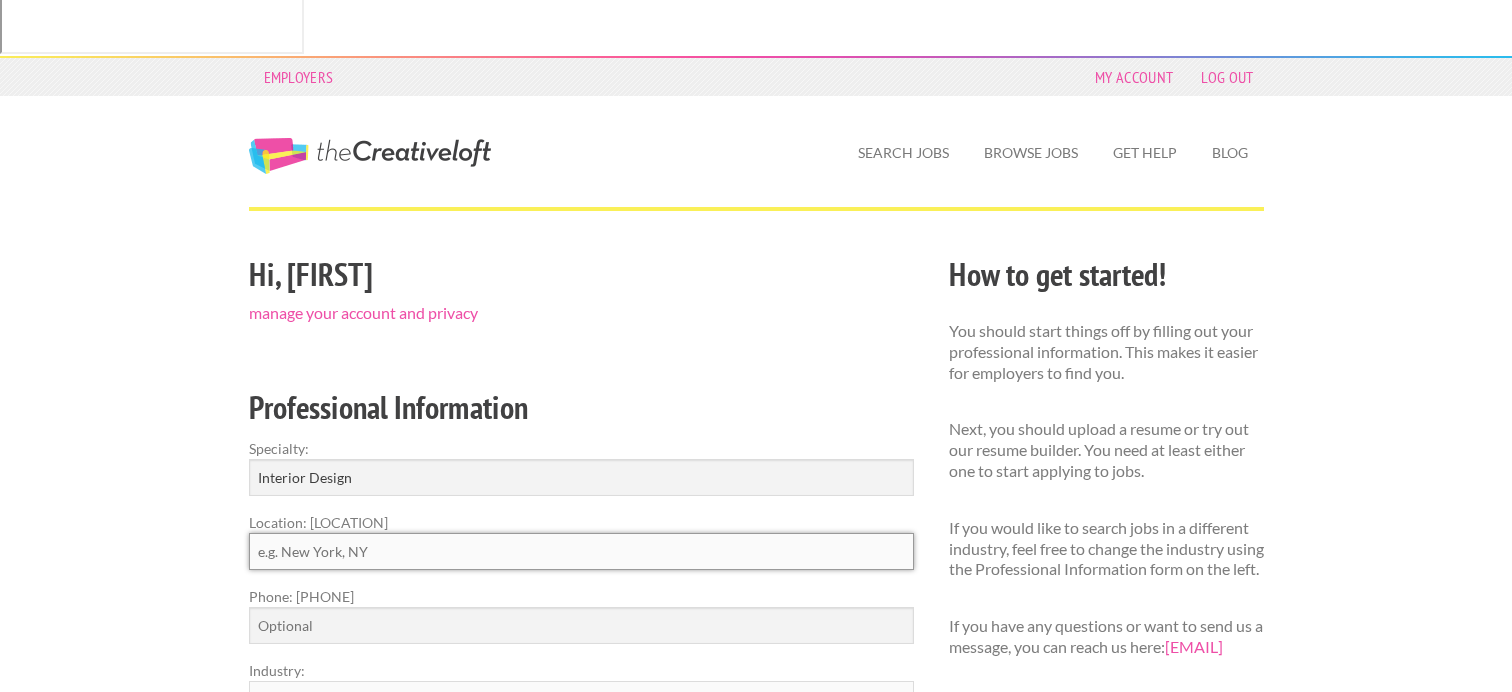 click on "Location:" at bounding box center (581, 551) 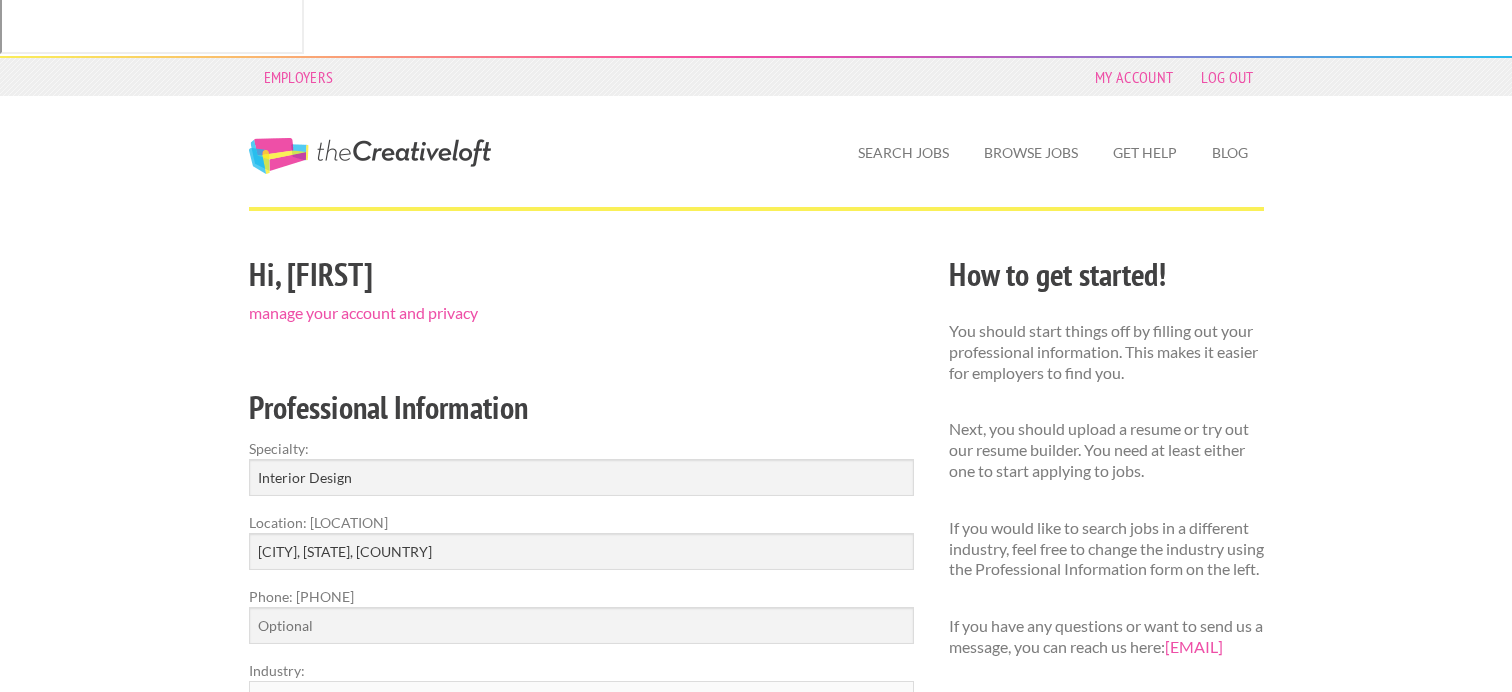click on "Save Changes" at bounding box center (387, 756) 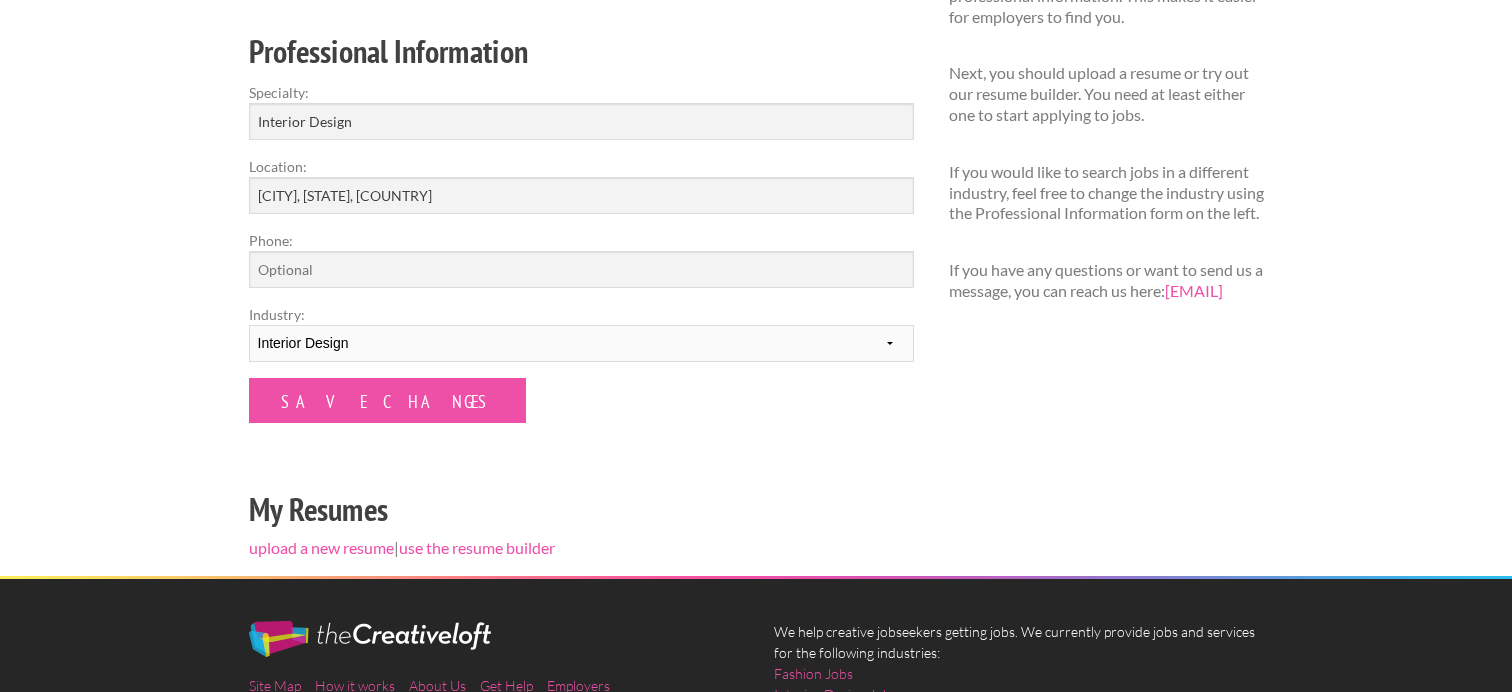 scroll, scrollTop: 500, scrollLeft: 0, axis: vertical 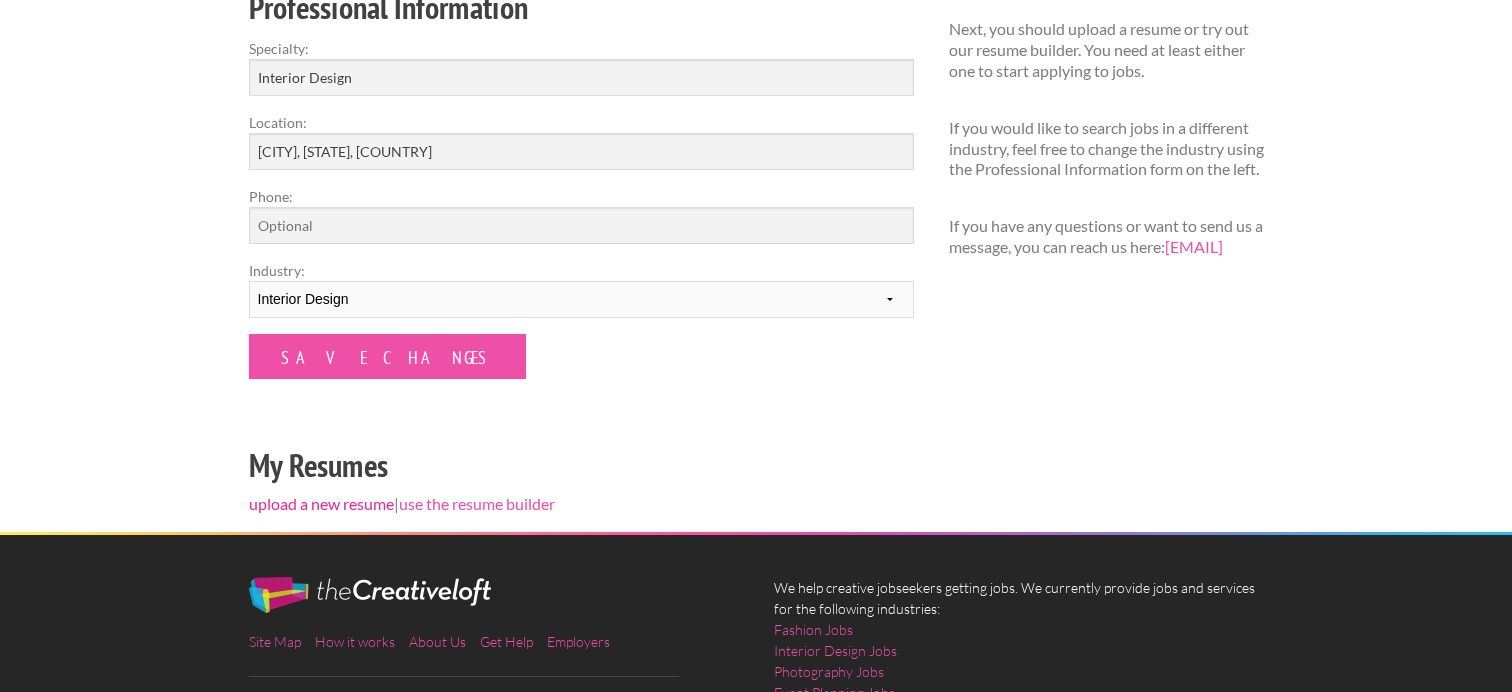 click on "upload a new resume" at bounding box center [321, 503] 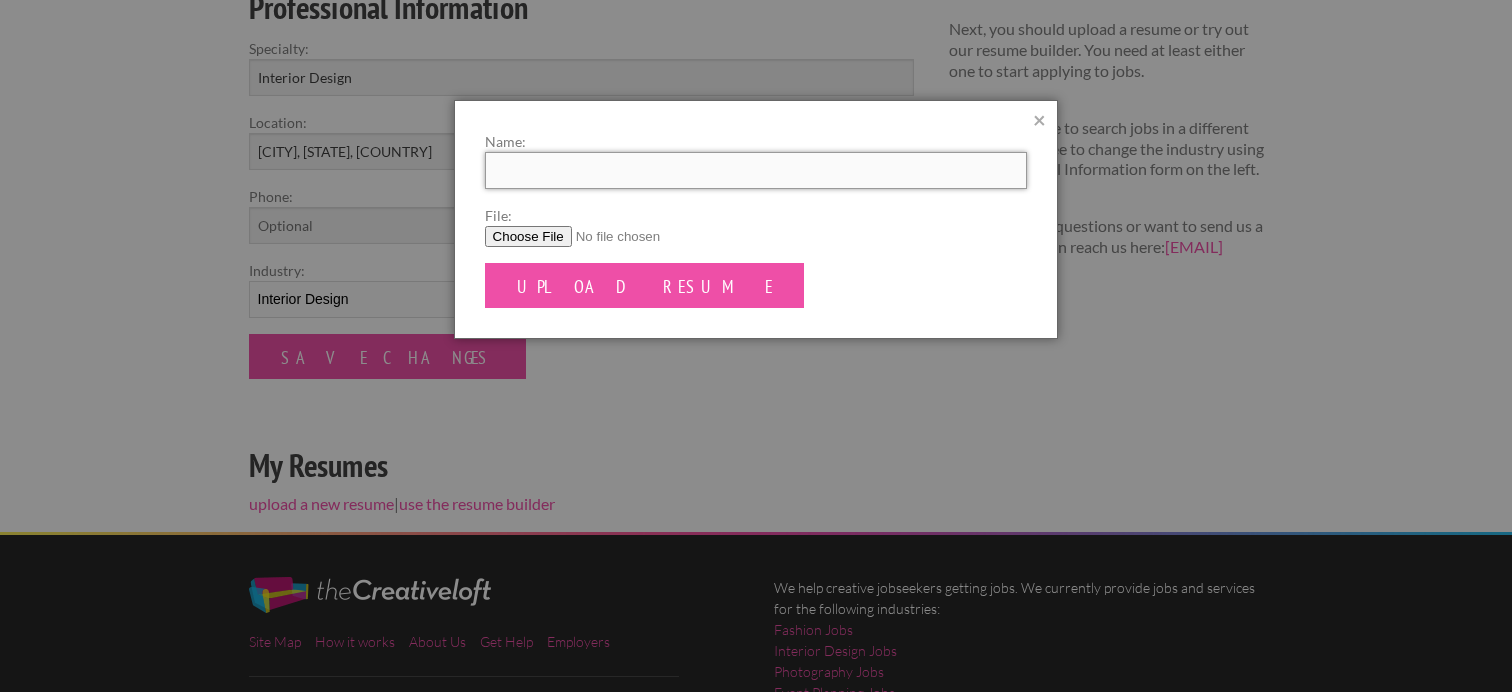 click on "Name:" at bounding box center [756, 170] 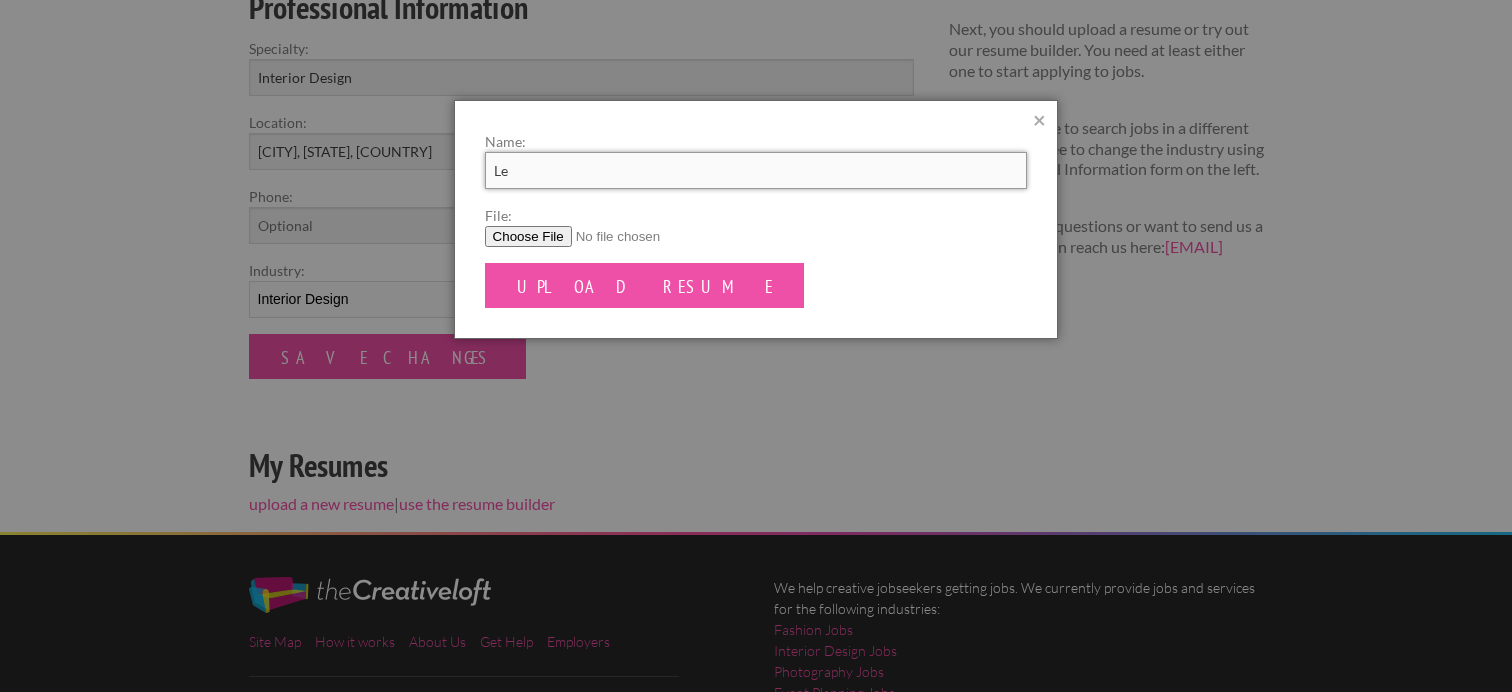 type on "L" 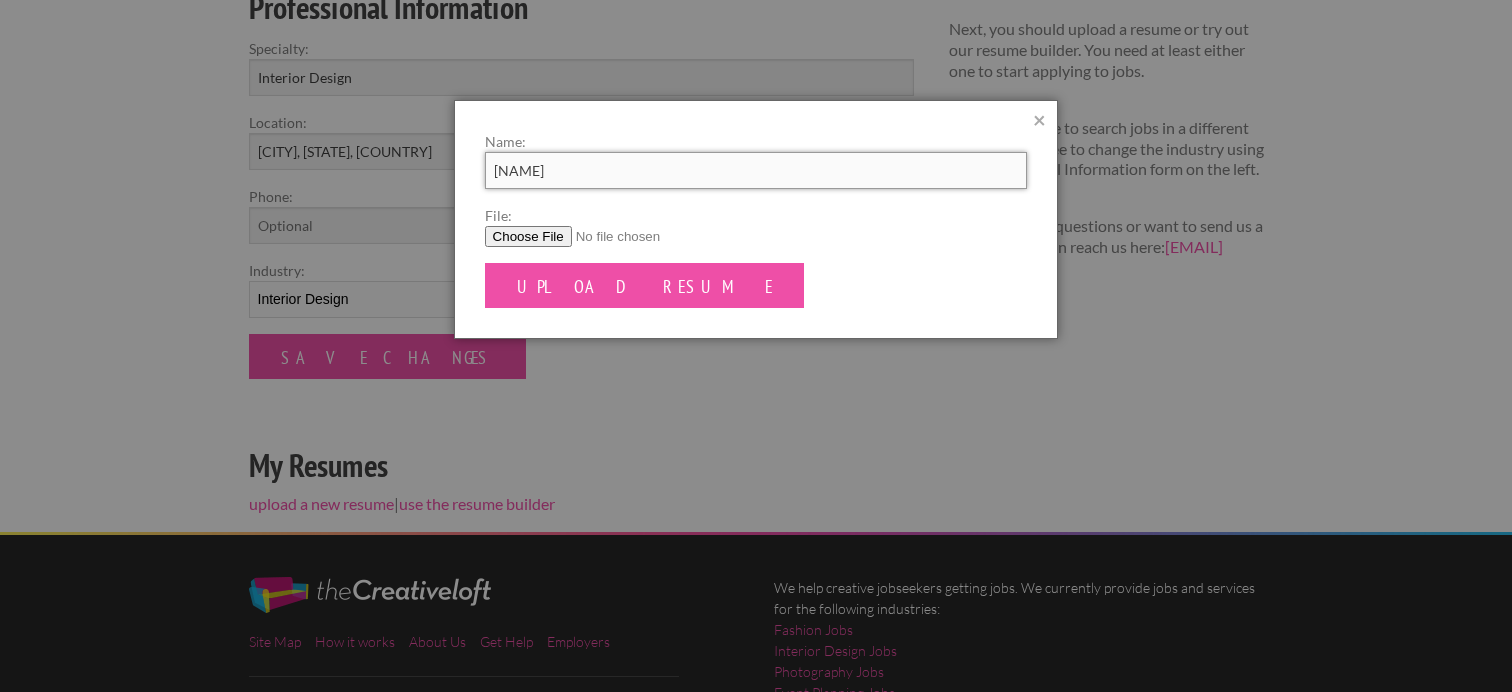 type on "[NAME] [LAST]" 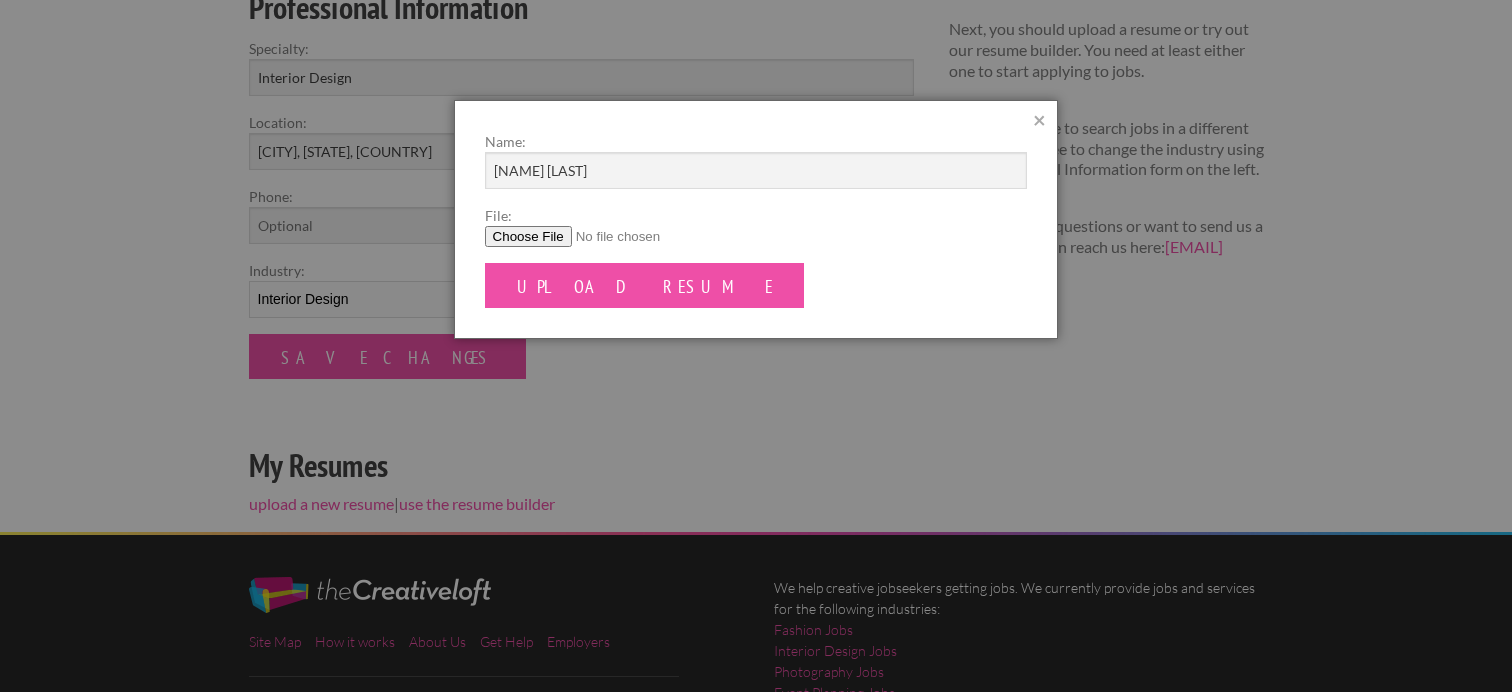 click on "File:" at bounding box center [756, 236] 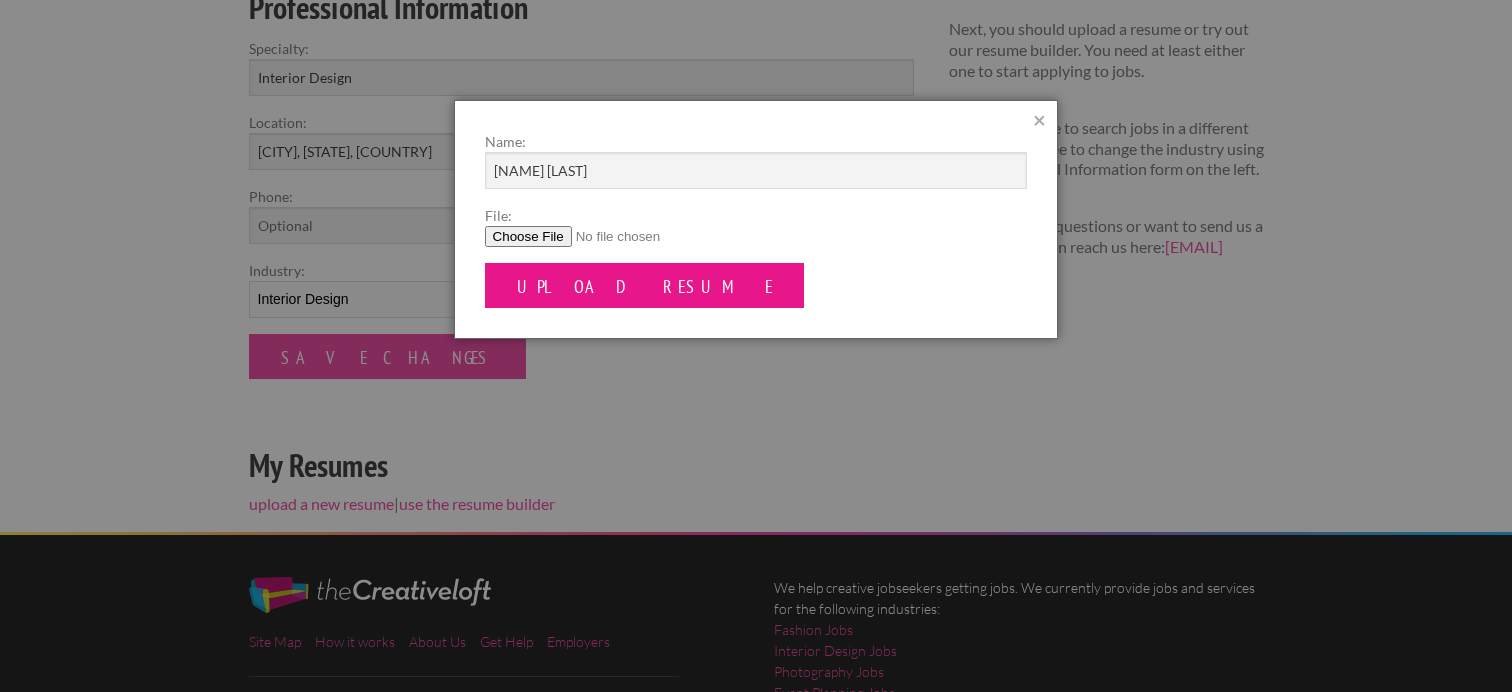 click on "Upload Resume" at bounding box center [645, 285] 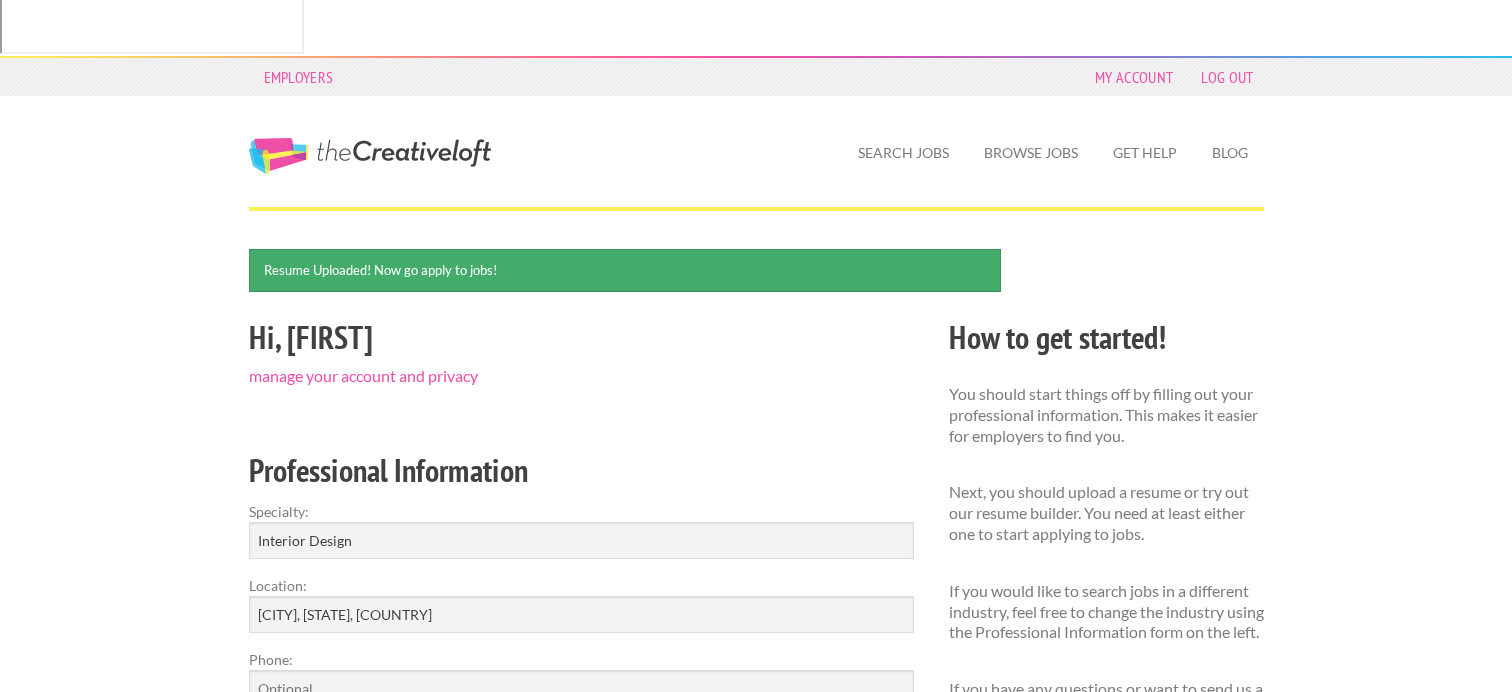 scroll, scrollTop: 0, scrollLeft: 0, axis: both 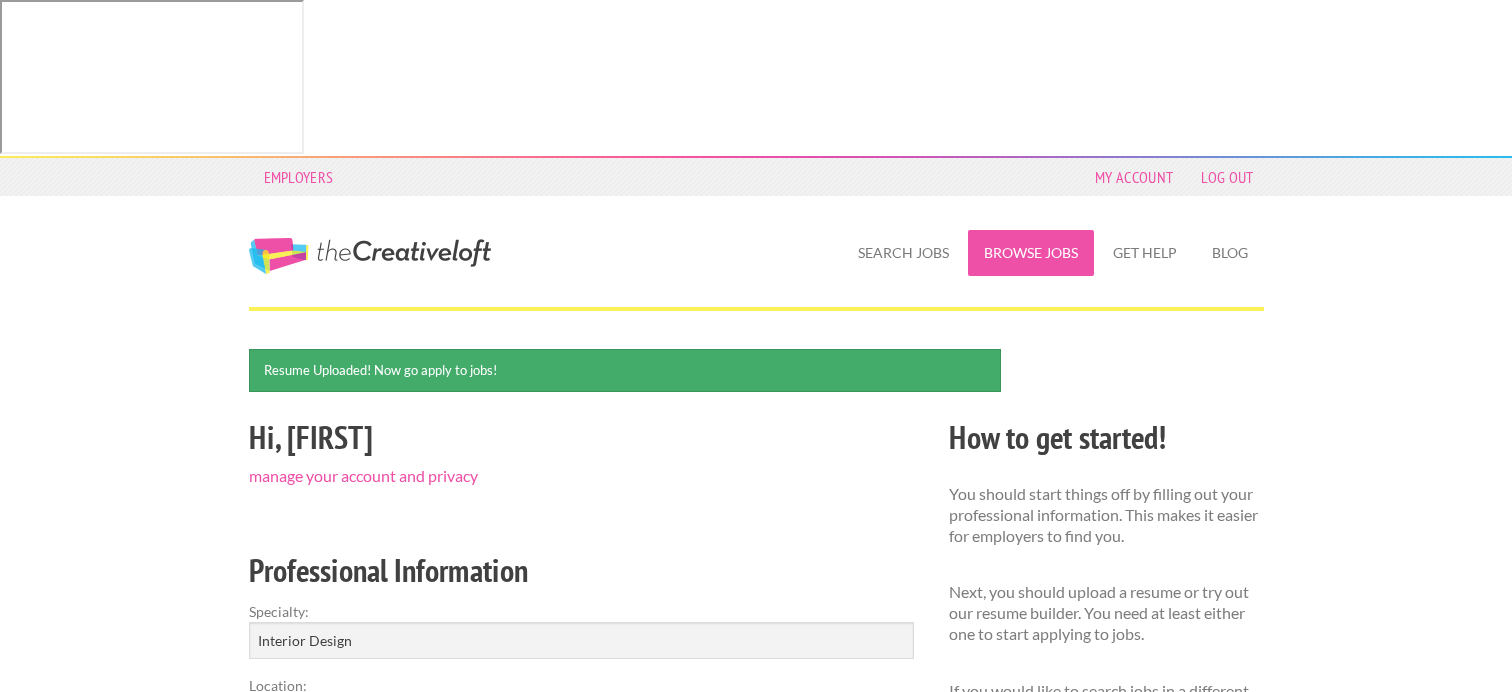 click on "Browse Jobs" at bounding box center [1031, 253] 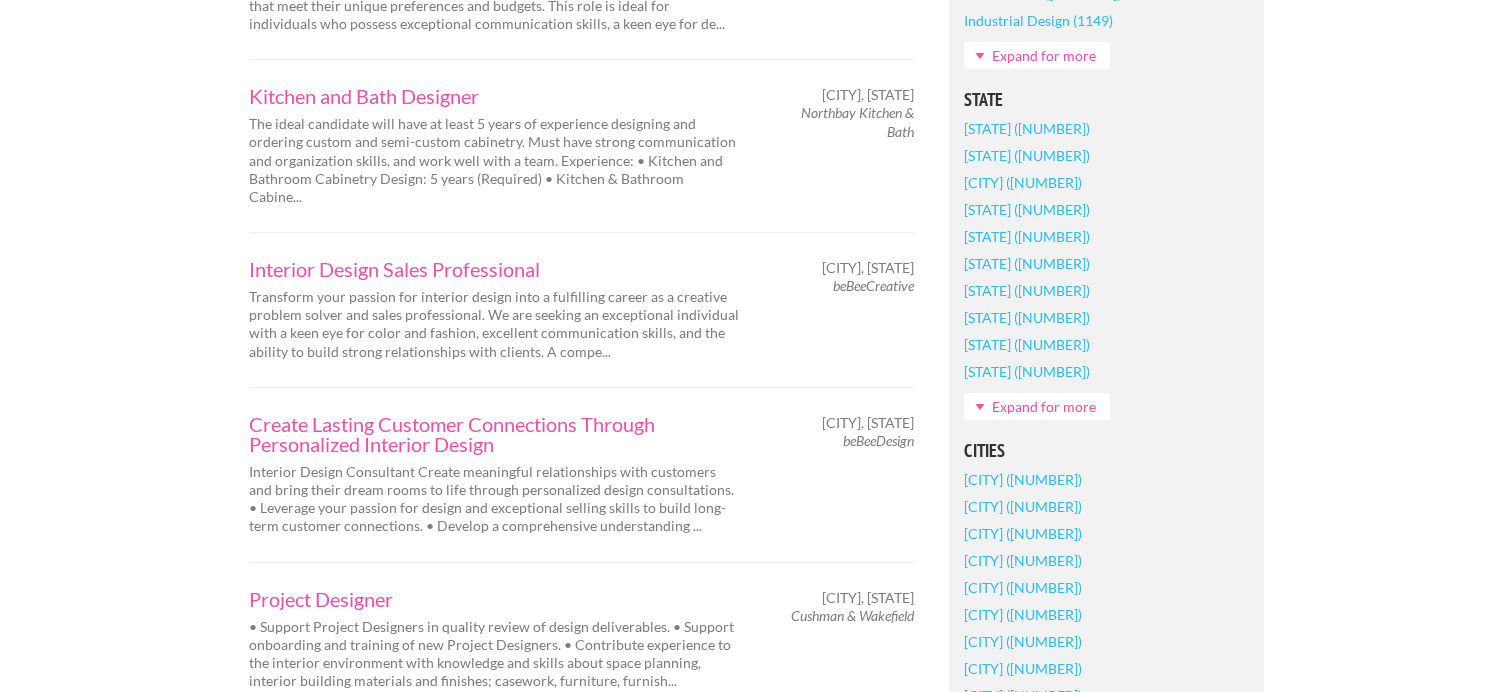 scroll, scrollTop: 1400, scrollLeft: 0, axis: vertical 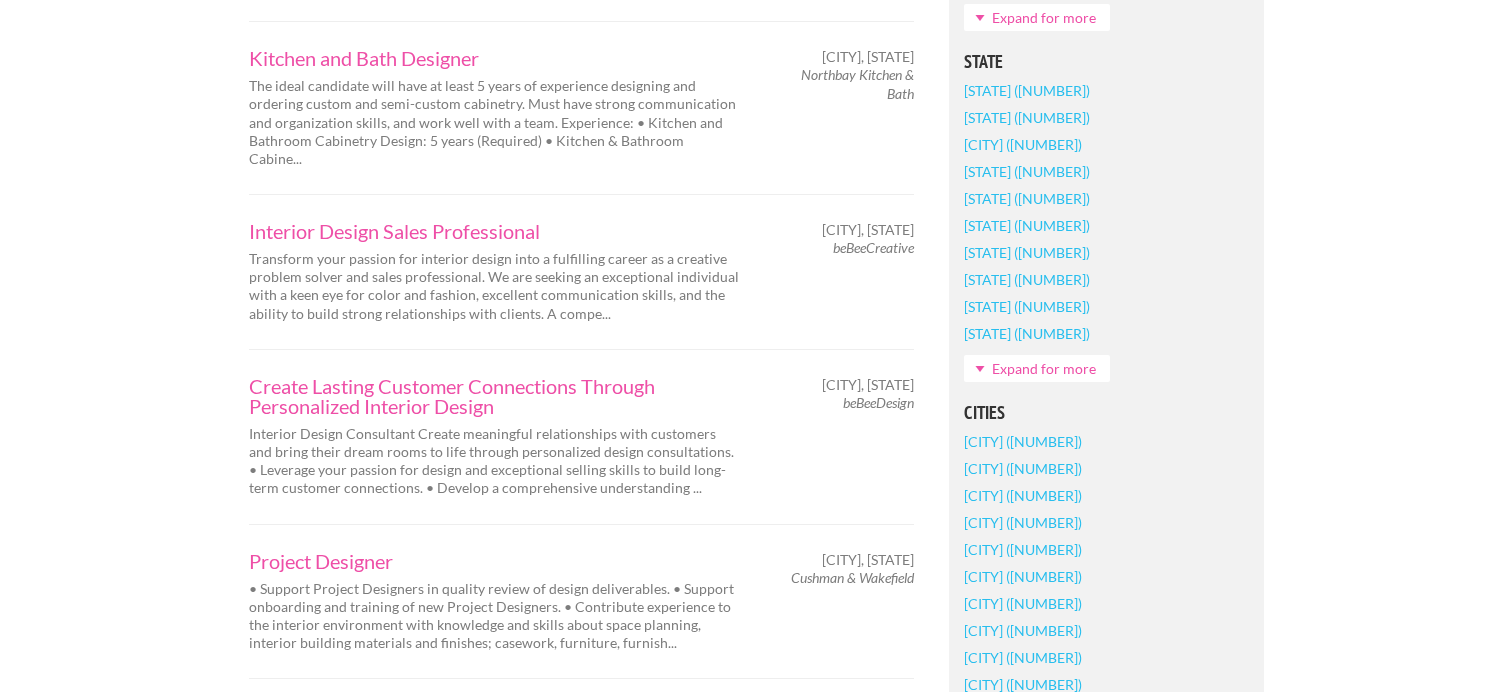 click on "[CITY] ([NUMBER])" at bounding box center [1023, 549] 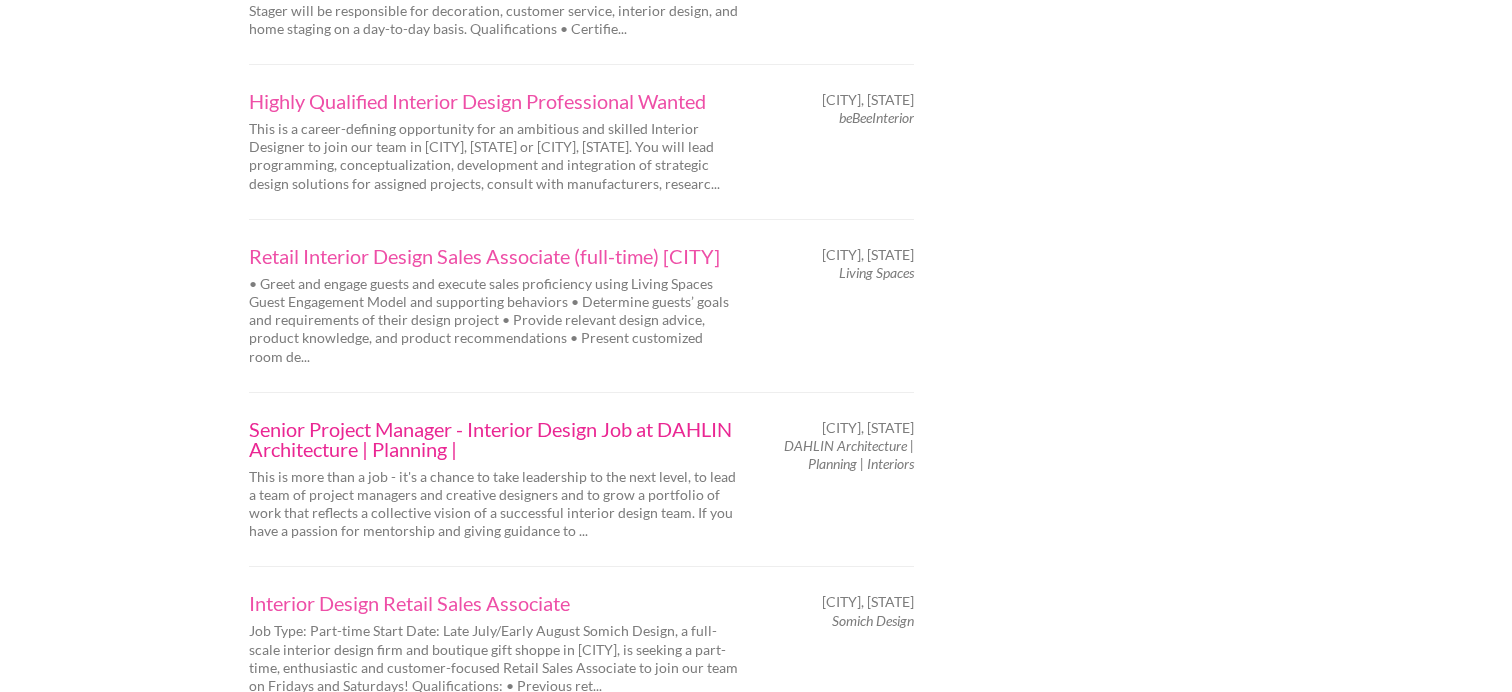 scroll, scrollTop: 3200, scrollLeft: 0, axis: vertical 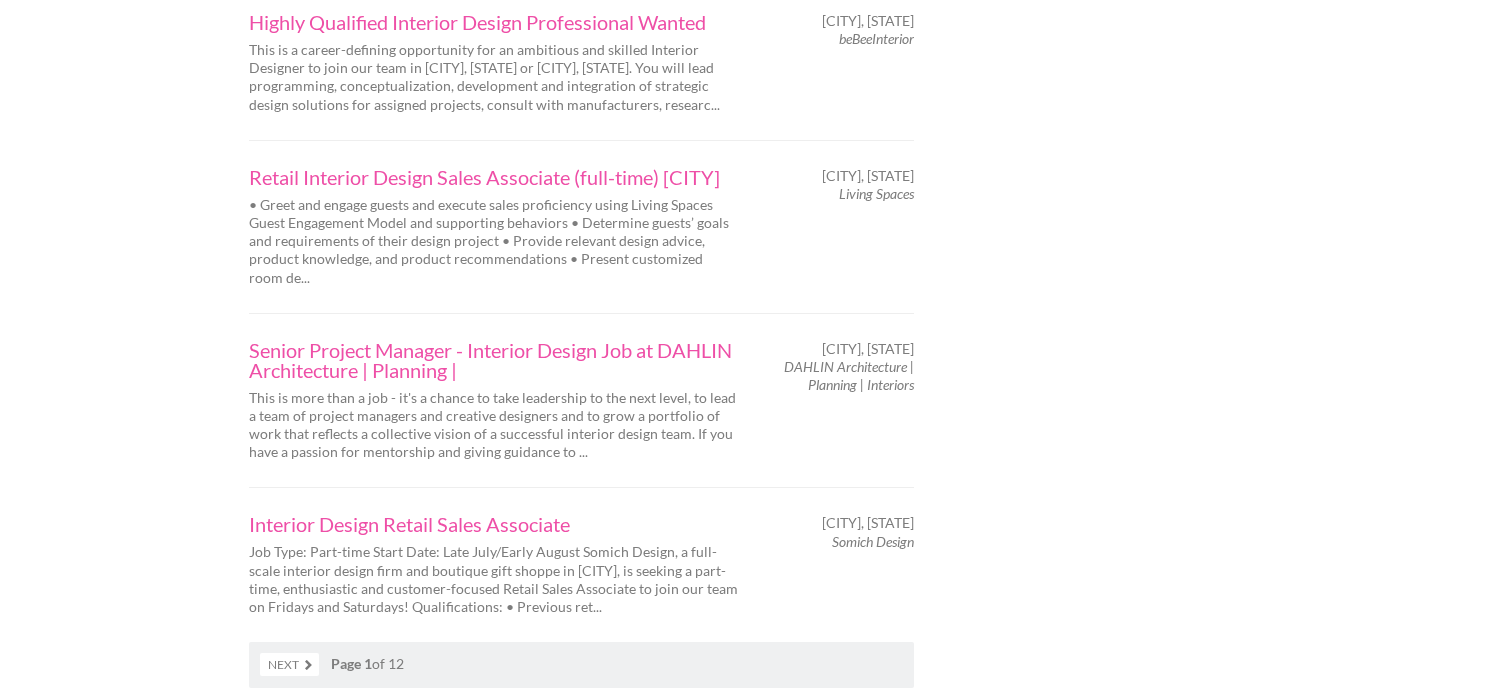 click on "Next" at bounding box center [289, 664] 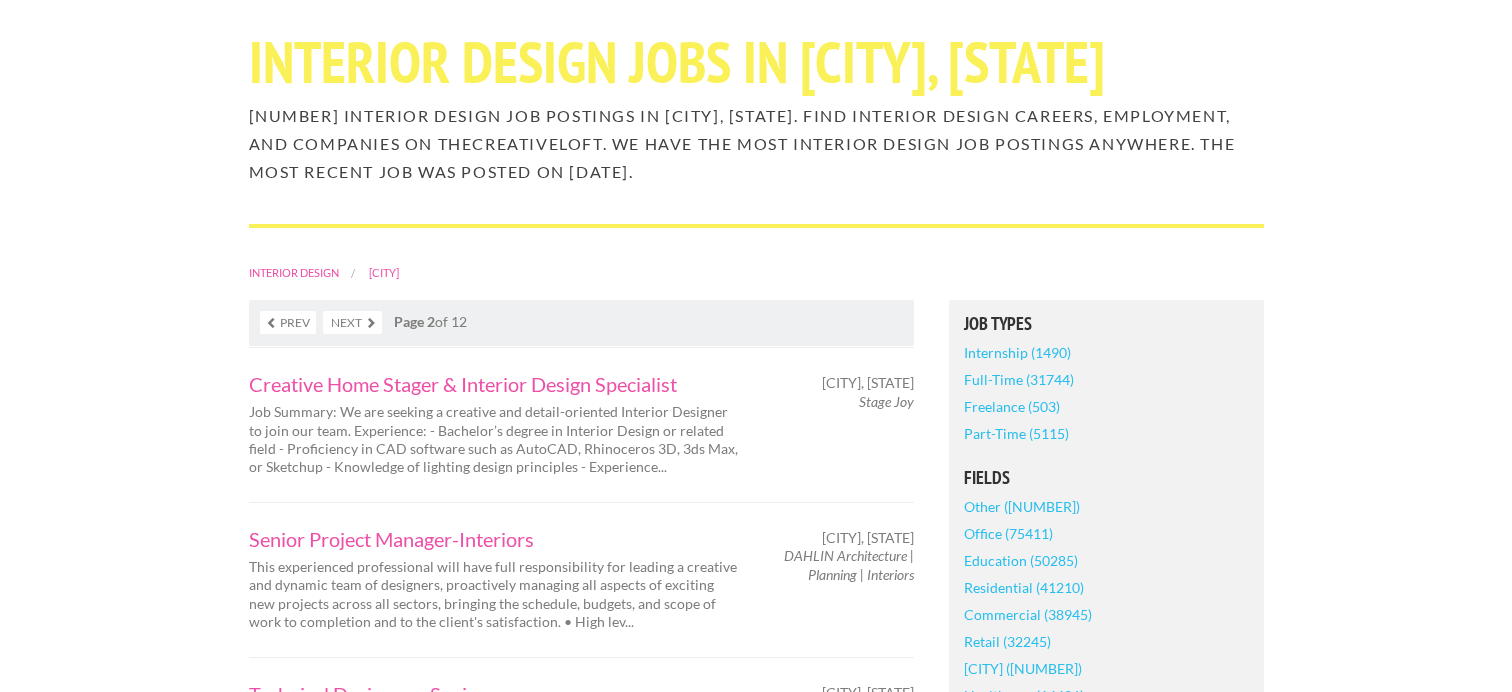 scroll, scrollTop: 300, scrollLeft: 0, axis: vertical 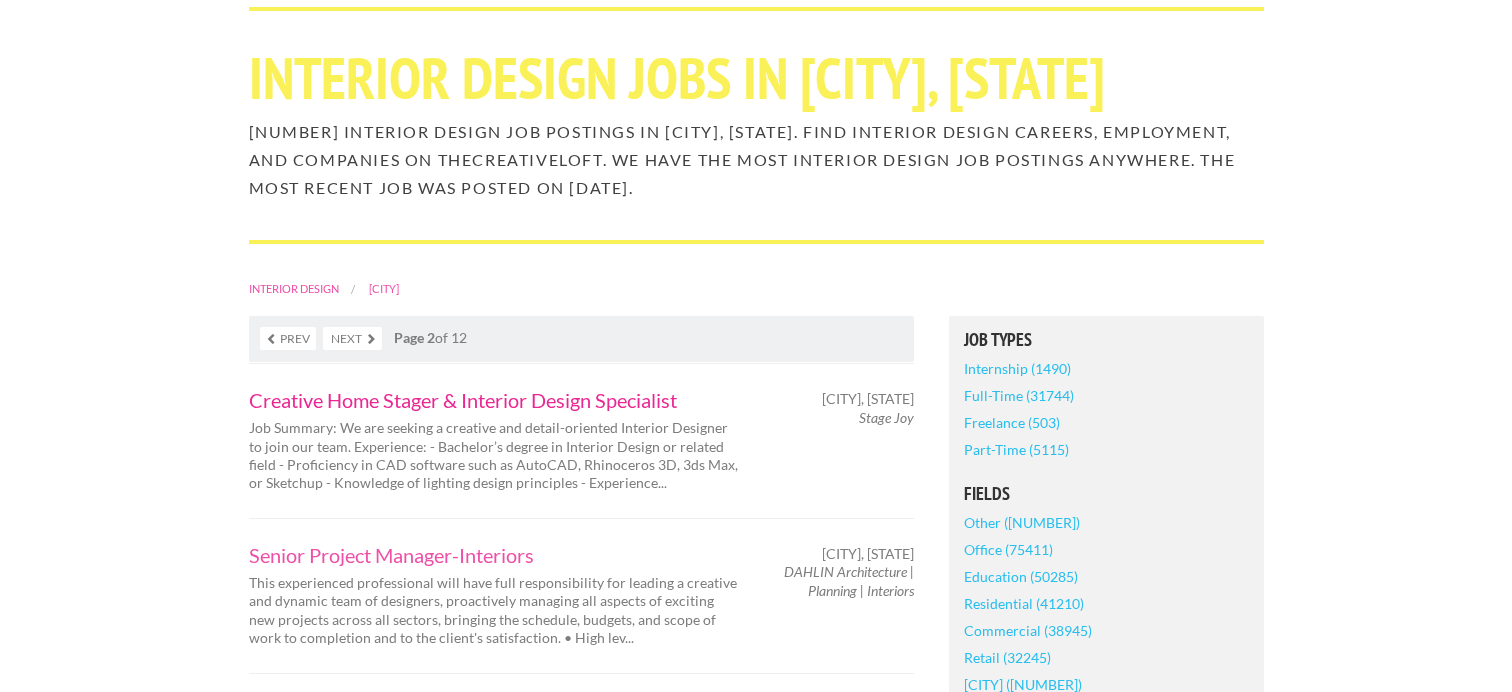 click on "Creative Home Stager & Interior Design Specialist" at bounding box center [494, 400] 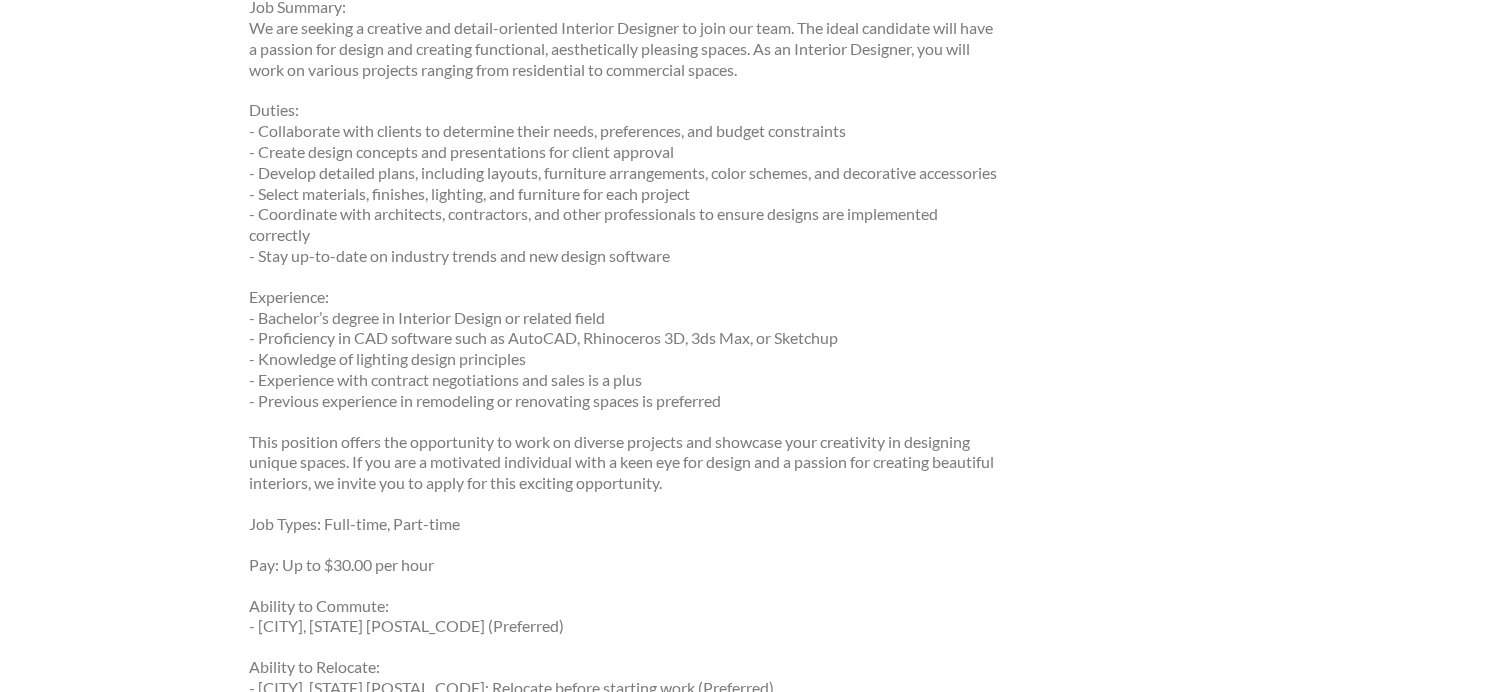 scroll, scrollTop: 500, scrollLeft: 0, axis: vertical 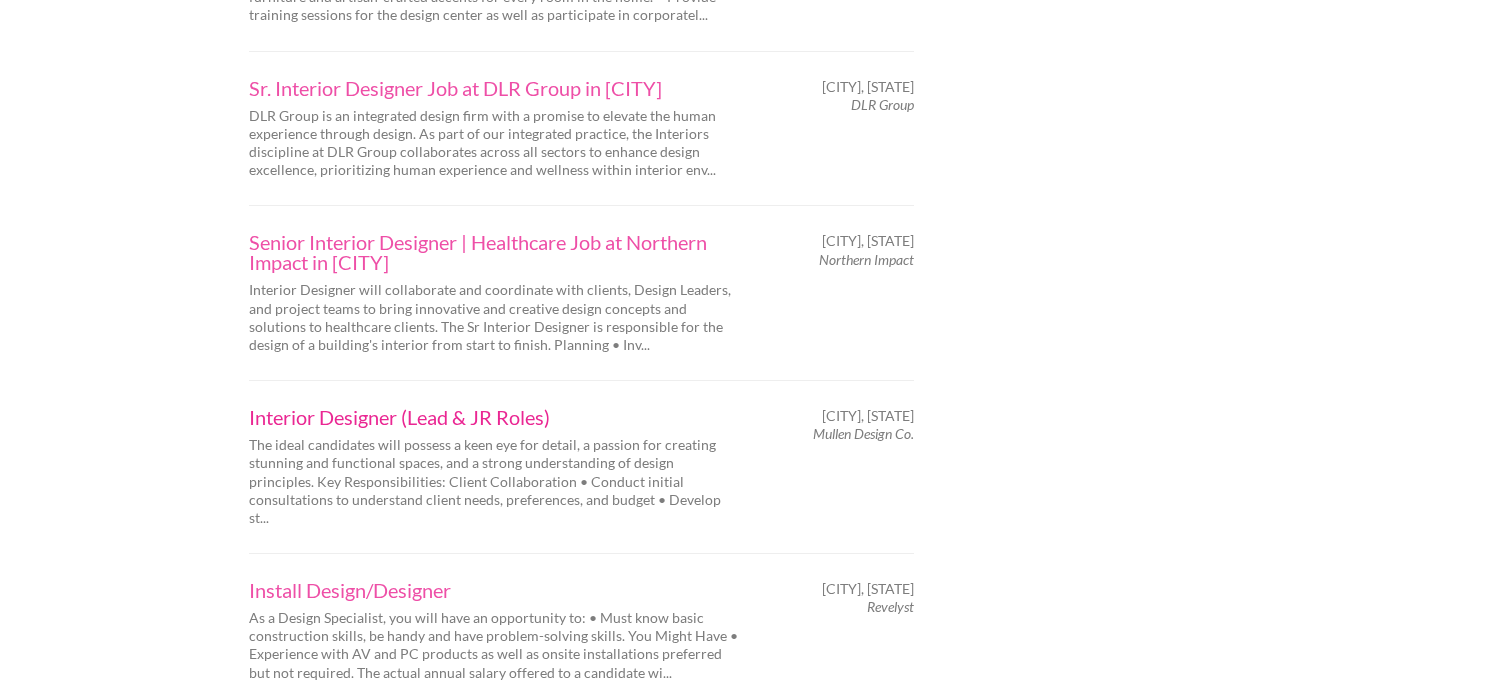 click on "Interior Designer (Lead & JR Roles)" at bounding box center (494, 417) 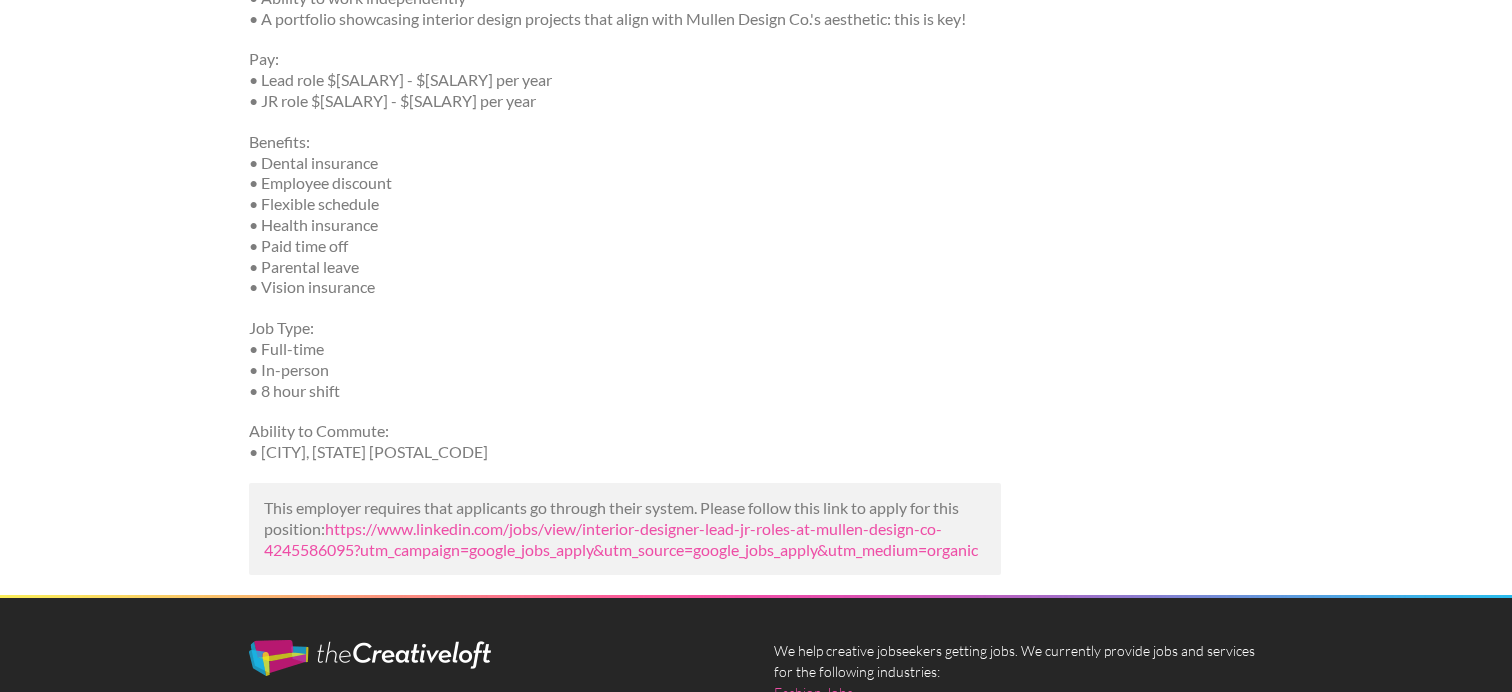 scroll, scrollTop: 1300, scrollLeft: 0, axis: vertical 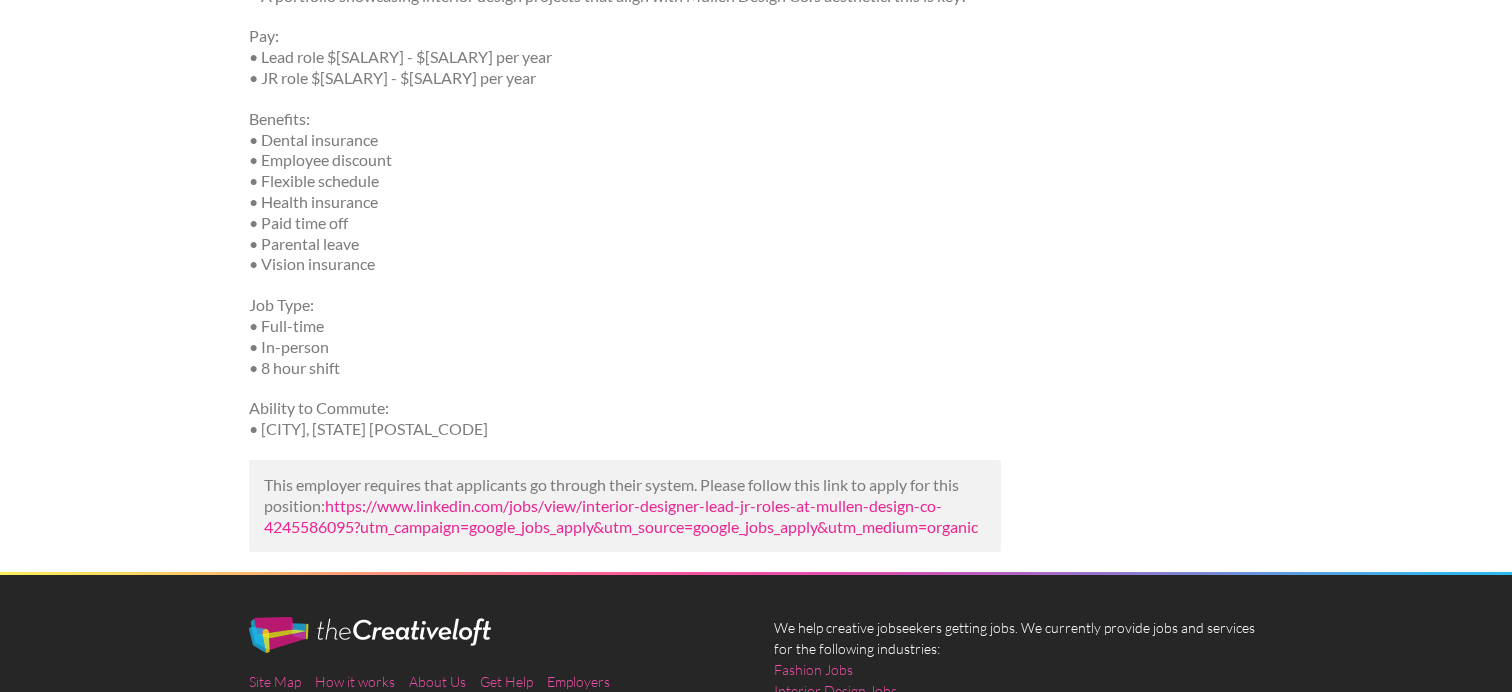 click on "https://www.linkedin.com/jobs/view/interior-designer-lead-jr-roles-at-mullen-design-co-4245586095?utm_campaign=google_jobs_apply&utm_source=google_jobs_apply&utm_medium=organic" at bounding box center [621, 516] 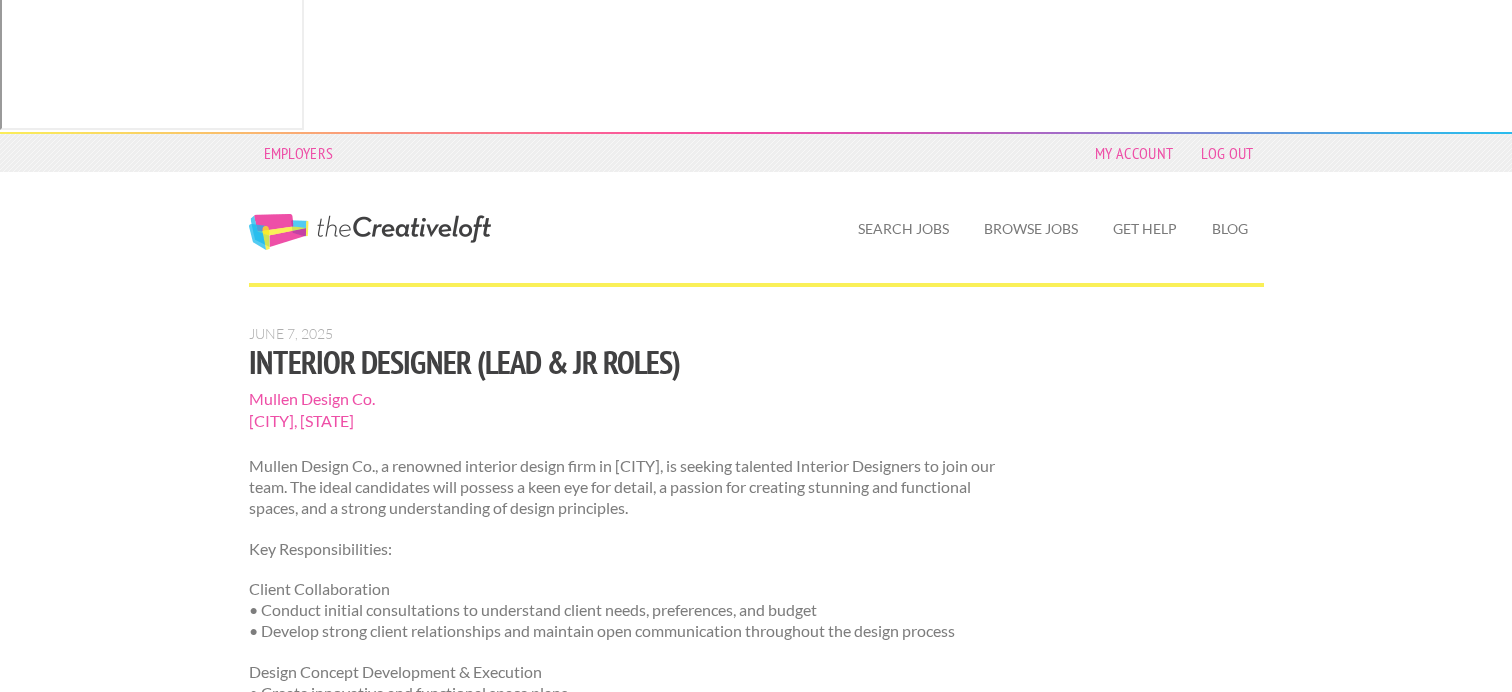 scroll, scrollTop: 0, scrollLeft: 0, axis: both 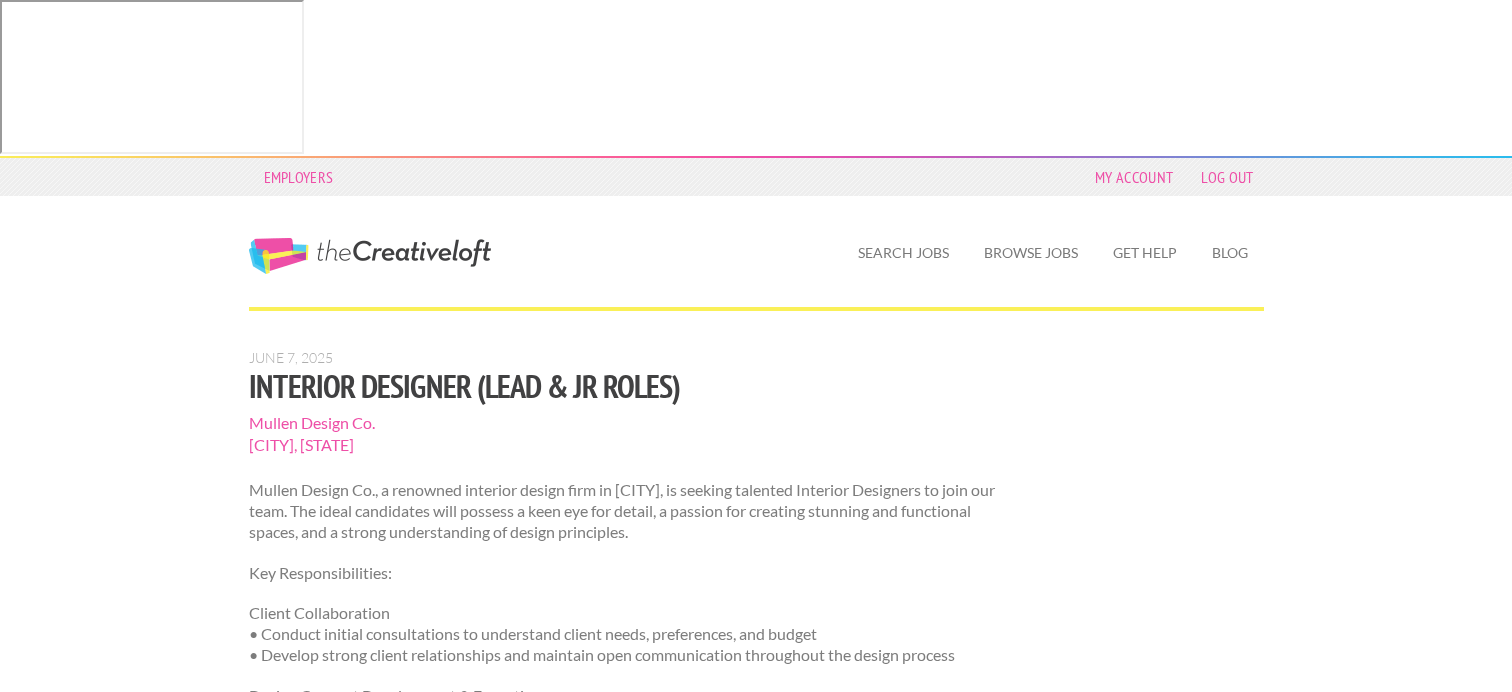 click on "The Creative Loft" at bounding box center [370, 256] 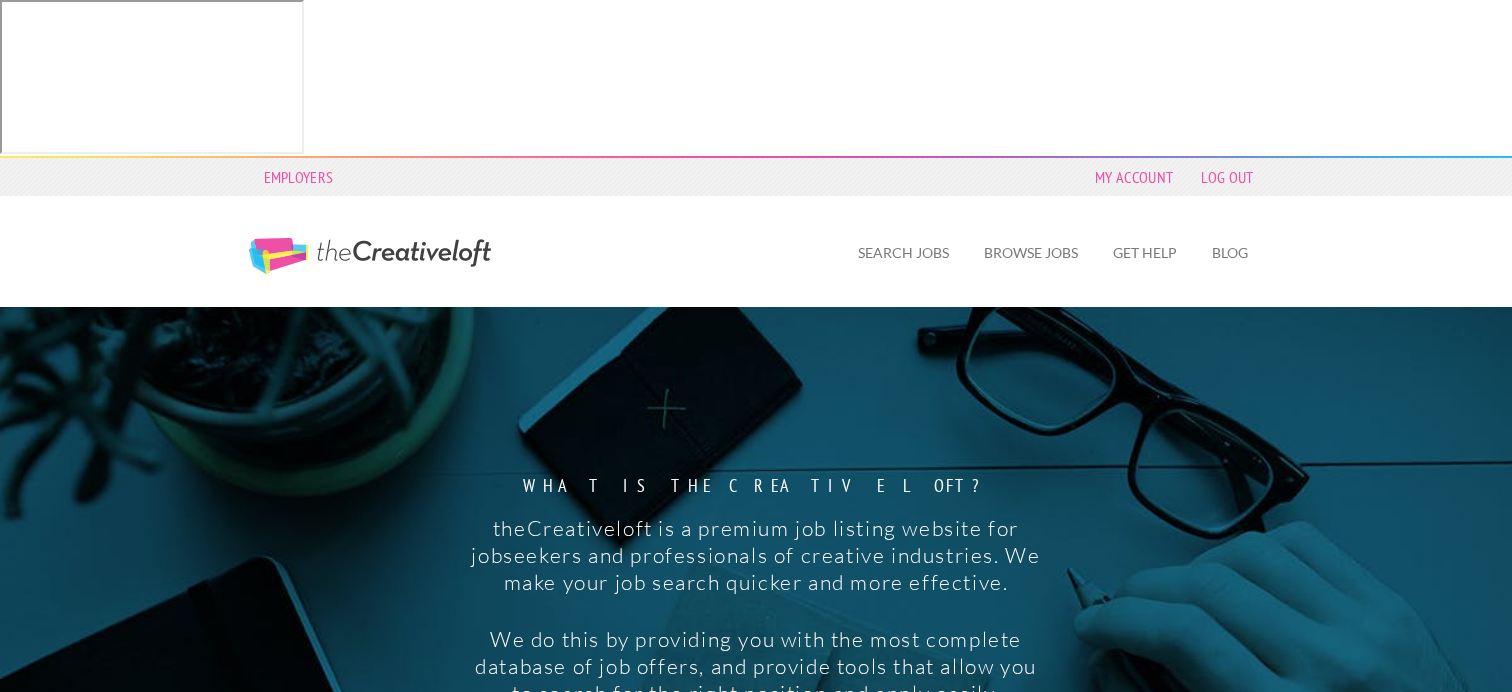 scroll, scrollTop: 0, scrollLeft: 0, axis: both 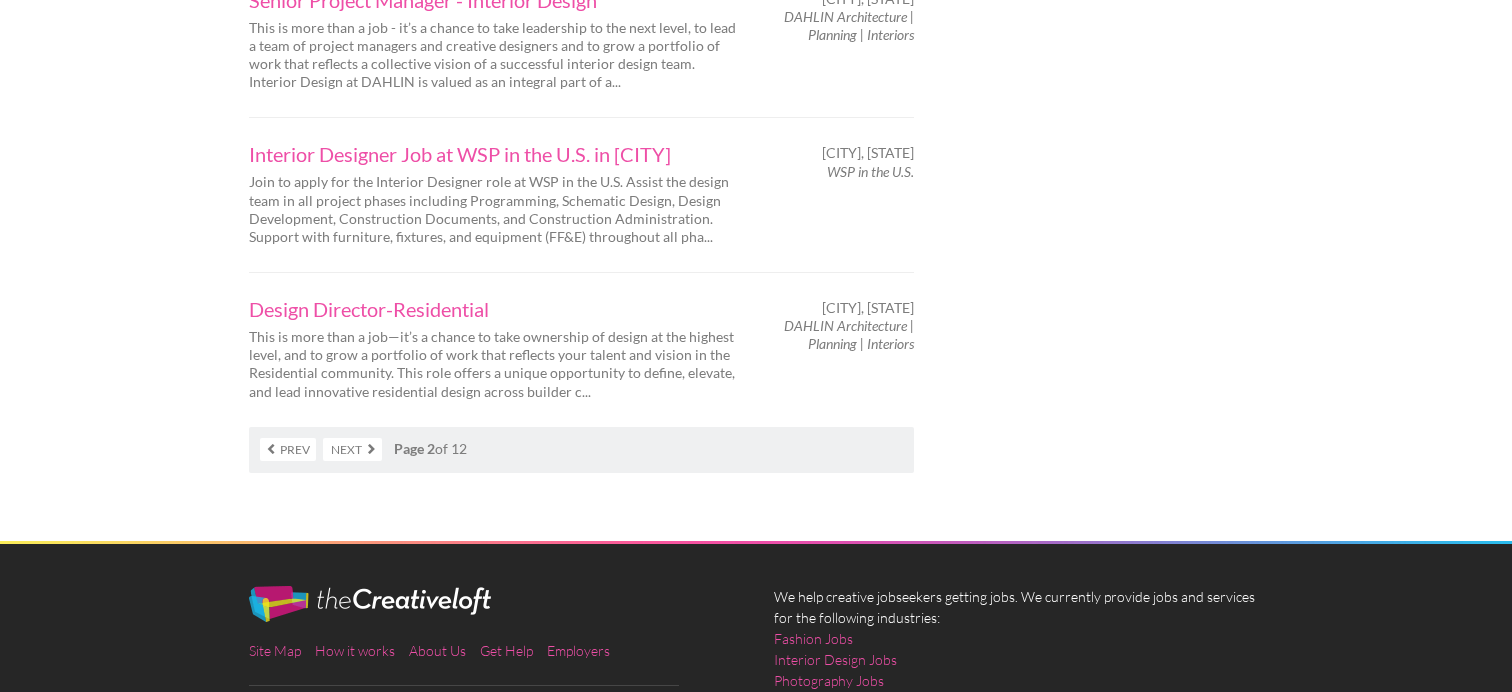 click on "Next" at bounding box center (352, 449) 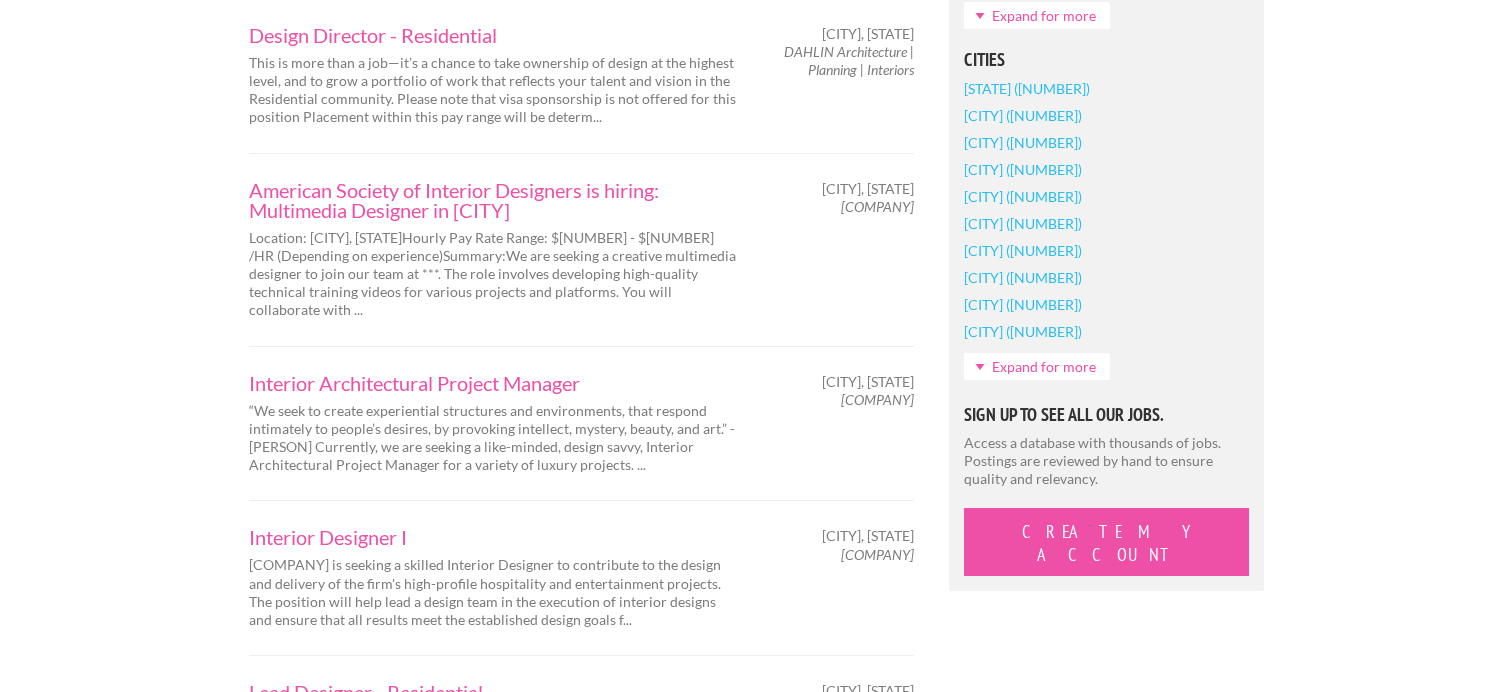scroll, scrollTop: 1800, scrollLeft: 0, axis: vertical 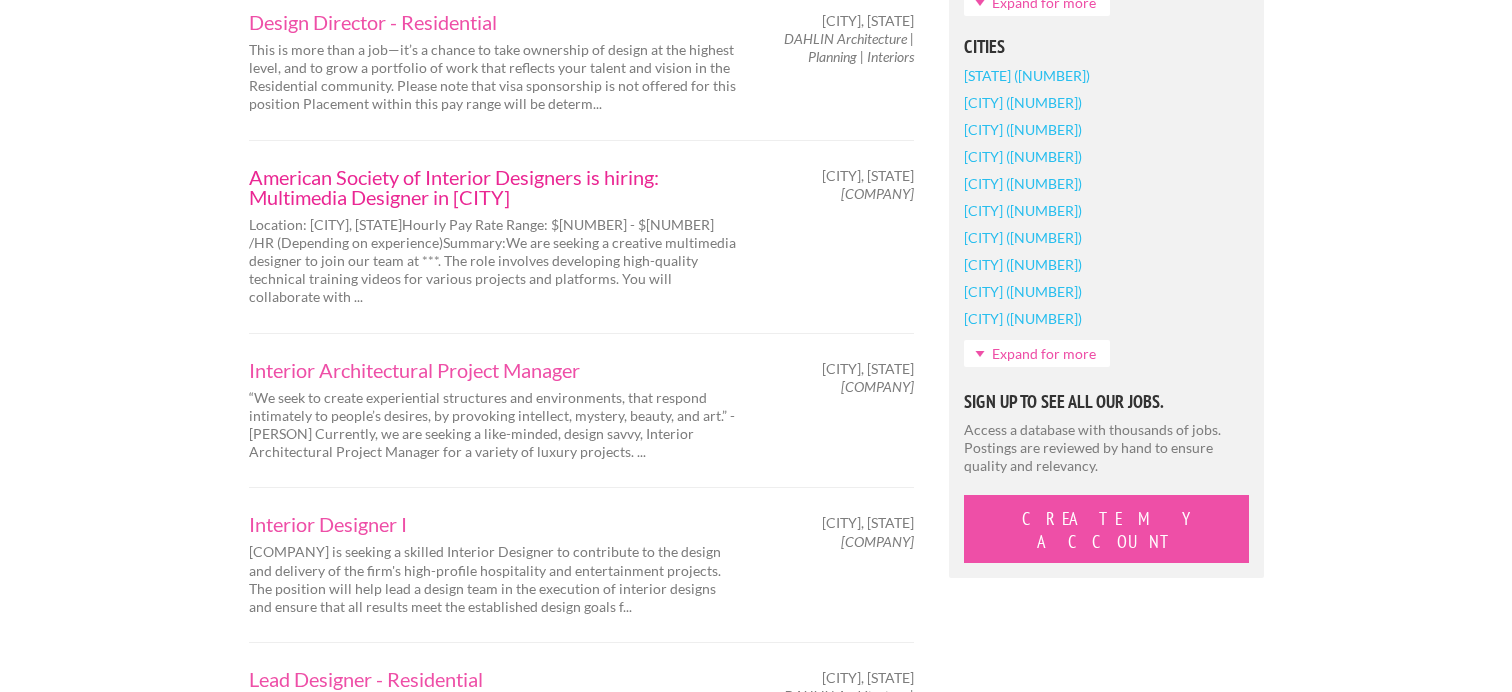 click on "American Society of Interior Designers is hiring: Multimedia Designer in [CITY]" at bounding box center (494, 187) 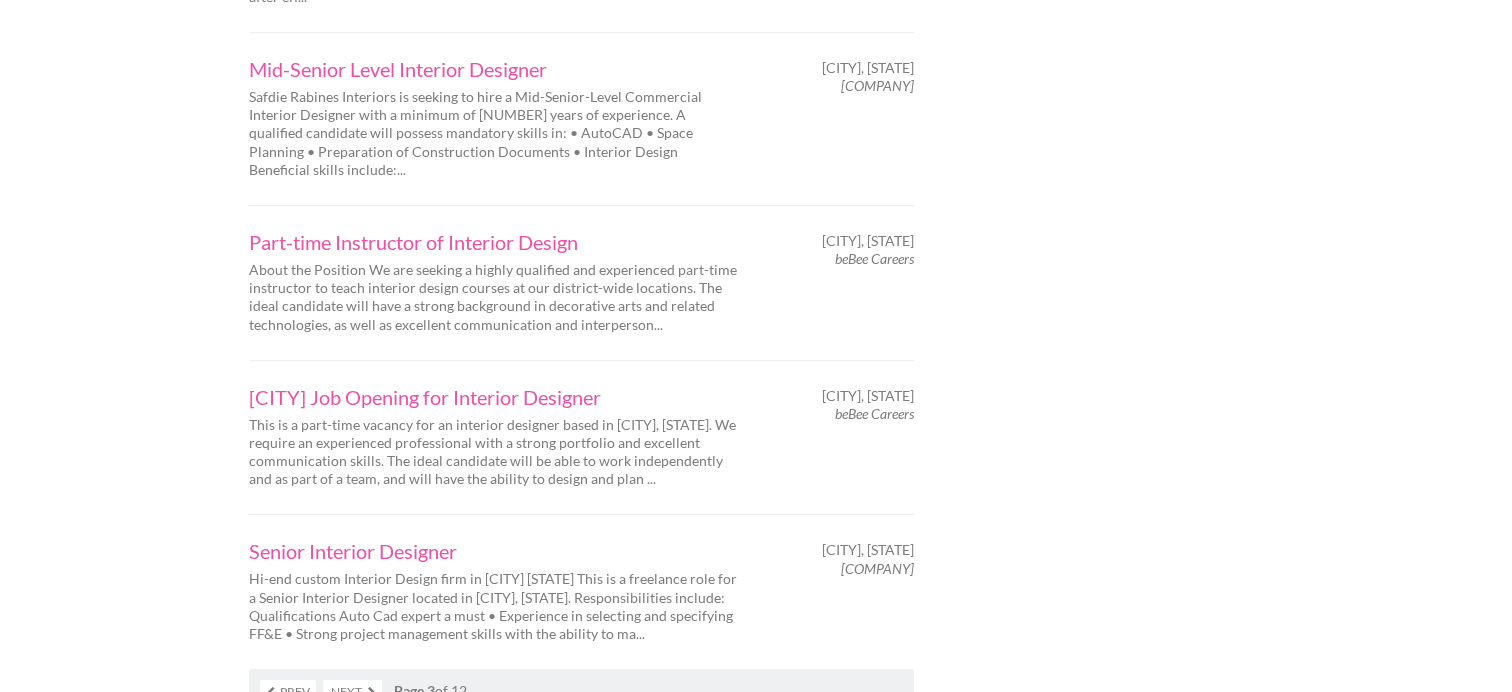 scroll, scrollTop: 3300, scrollLeft: 0, axis: vertical 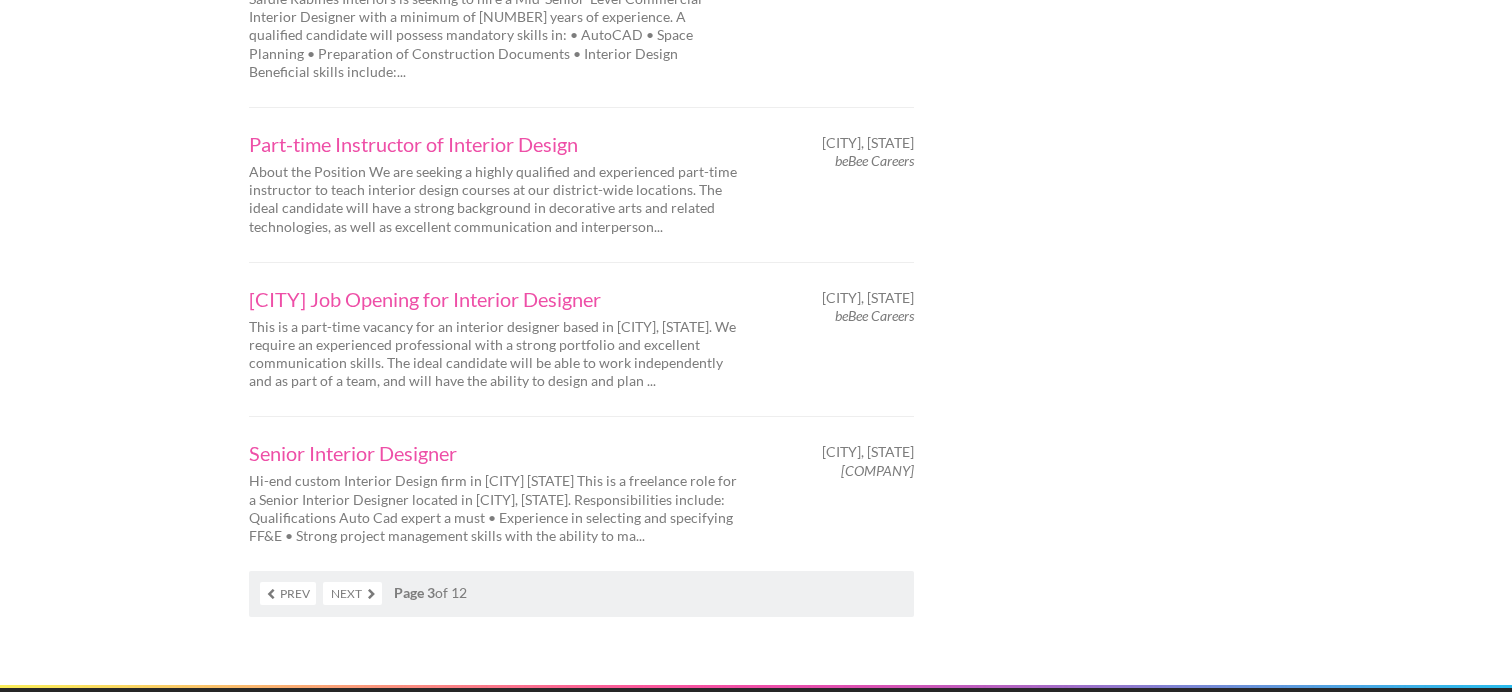 click on "Senior Interior Designer
Hi-end custom Interior Design firm in San Diego Ca This is a freelance role for a Senior Interior Designer located in Encinitas, CA. Responsibilities include: Qualifications Auto Cad expert a must • Experience in selecting and specifying FF&E • Strong project management skills with the ability to ma...
Encinitas, California
Jula Cole Design" at bounding box center (581, 493) 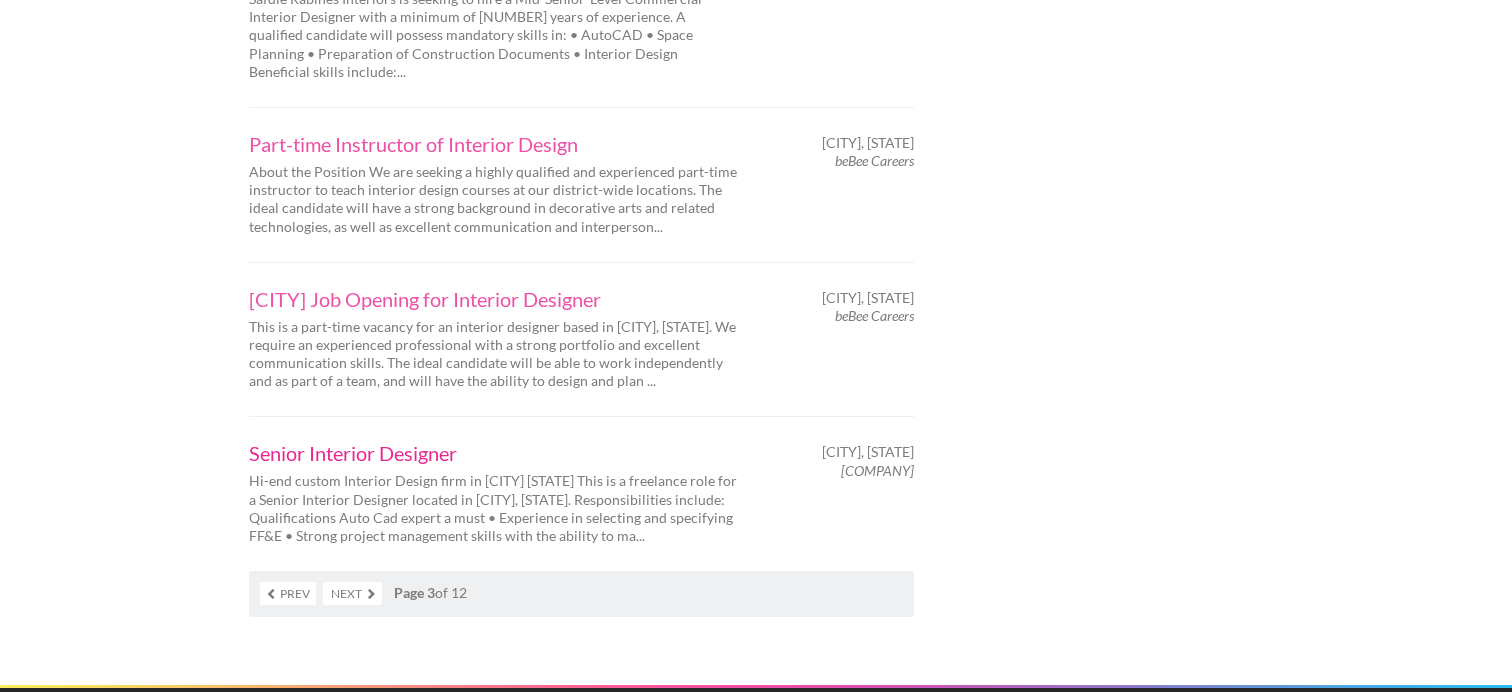 click on "Senior Interior Designer" at bounding box center [494, 453] 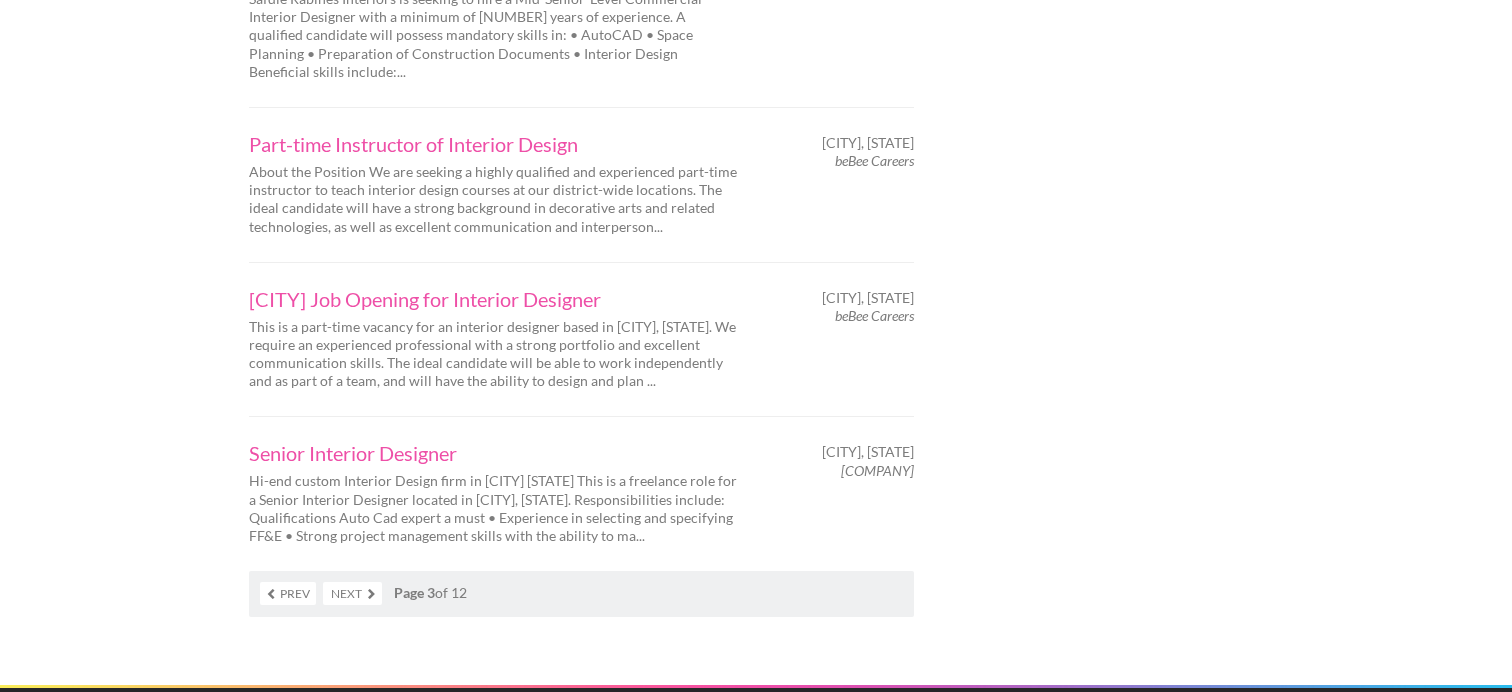 click on "Next" at bounding box center [352, 593] 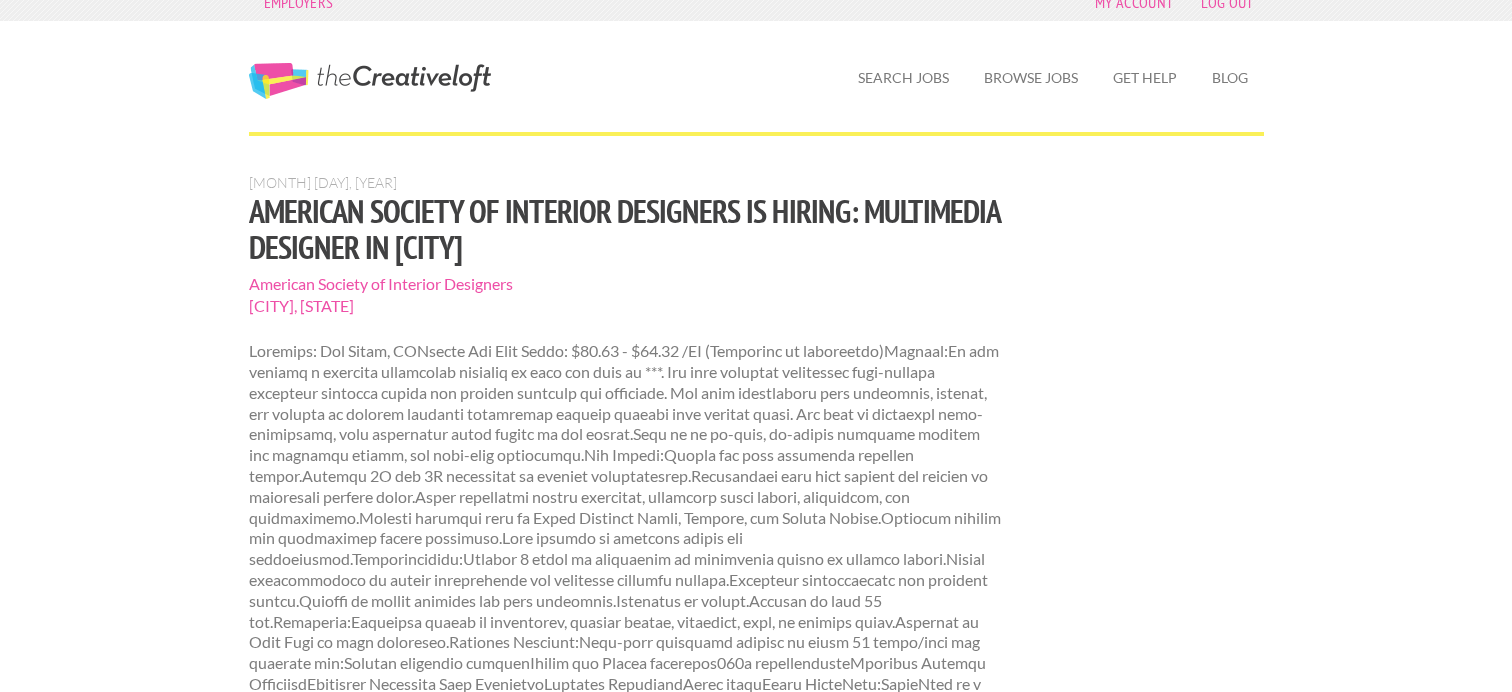 scroll, scrollTop: 200, scrollLeft: 0, axis: vertical 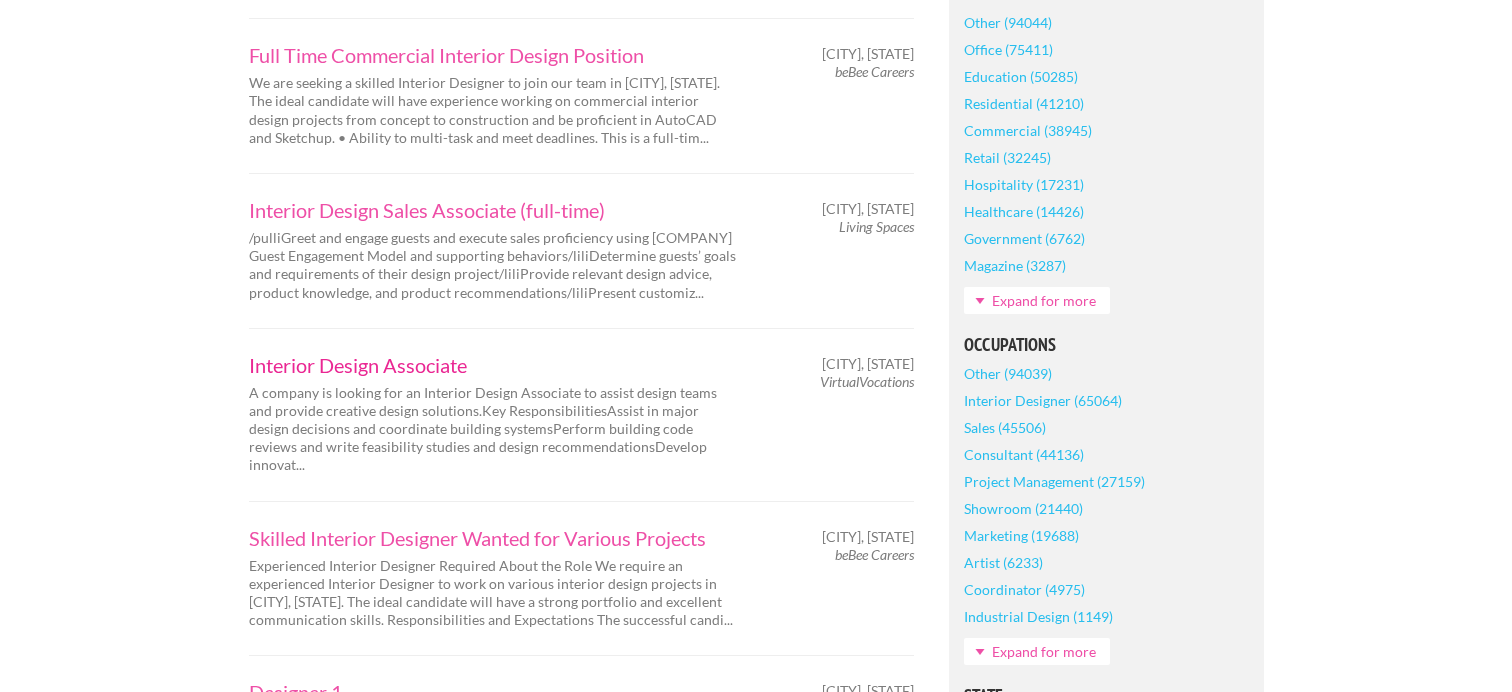 click on "Interior Design Associate" at bounding box center (494, 365) 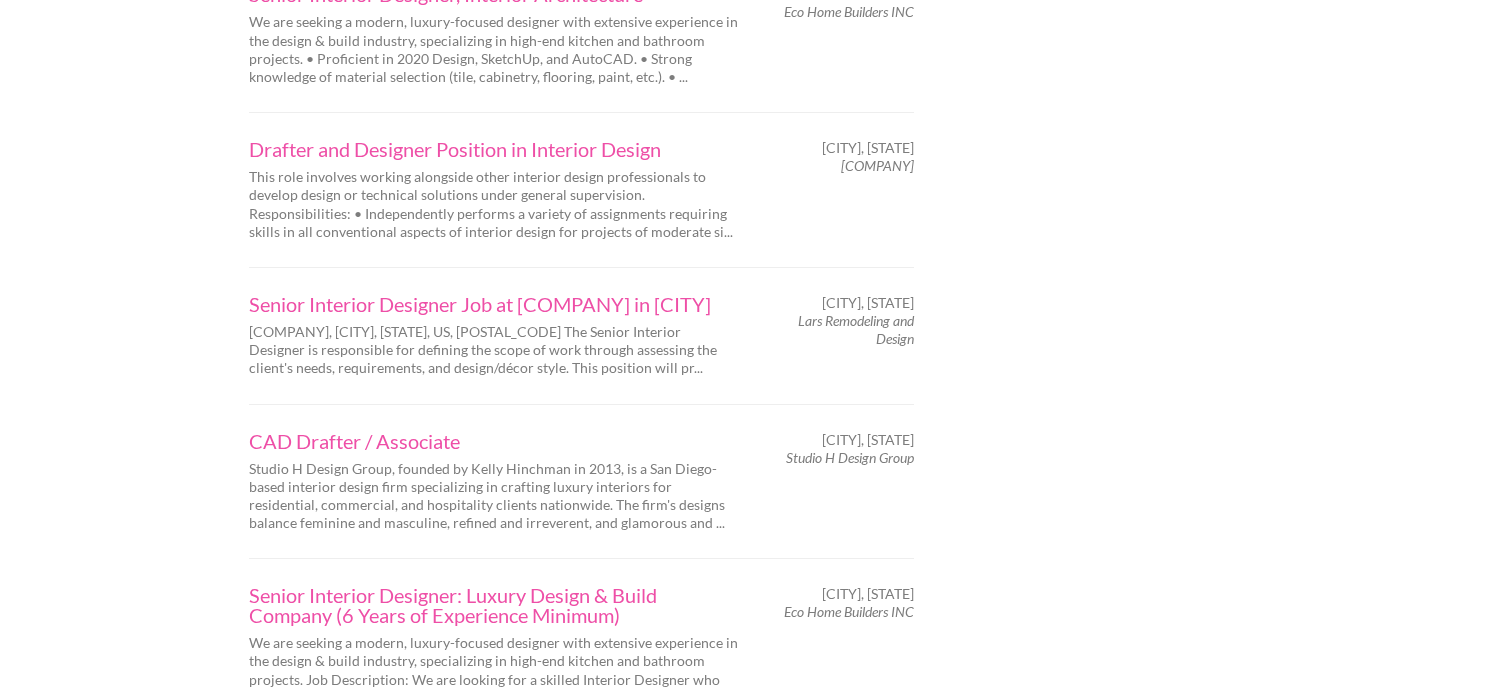 scroll, scrollTop: 3200, scrollLeft: 0, axis: vertical 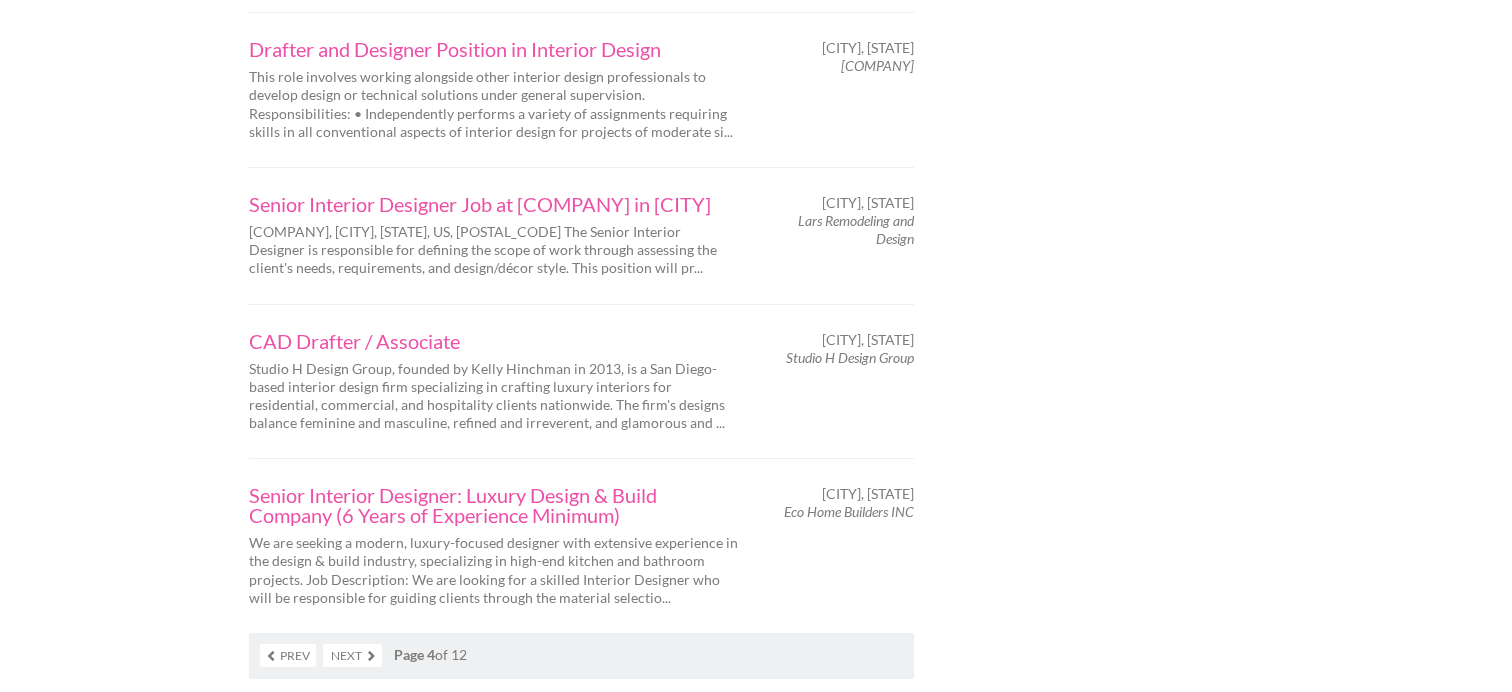 click on "Next" at bounding box center (352, 655) 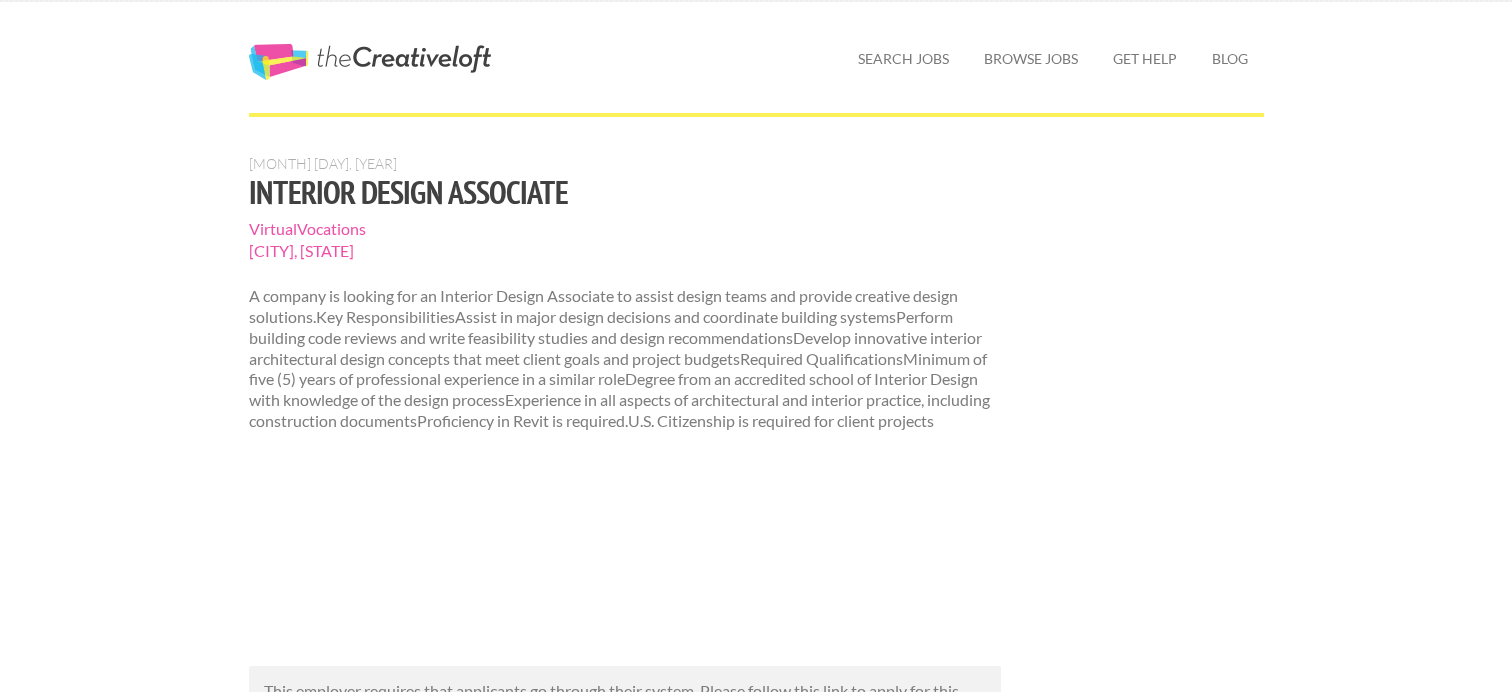 scroll, scrollTop: 200, scrollLeft: 0, axis: vertical 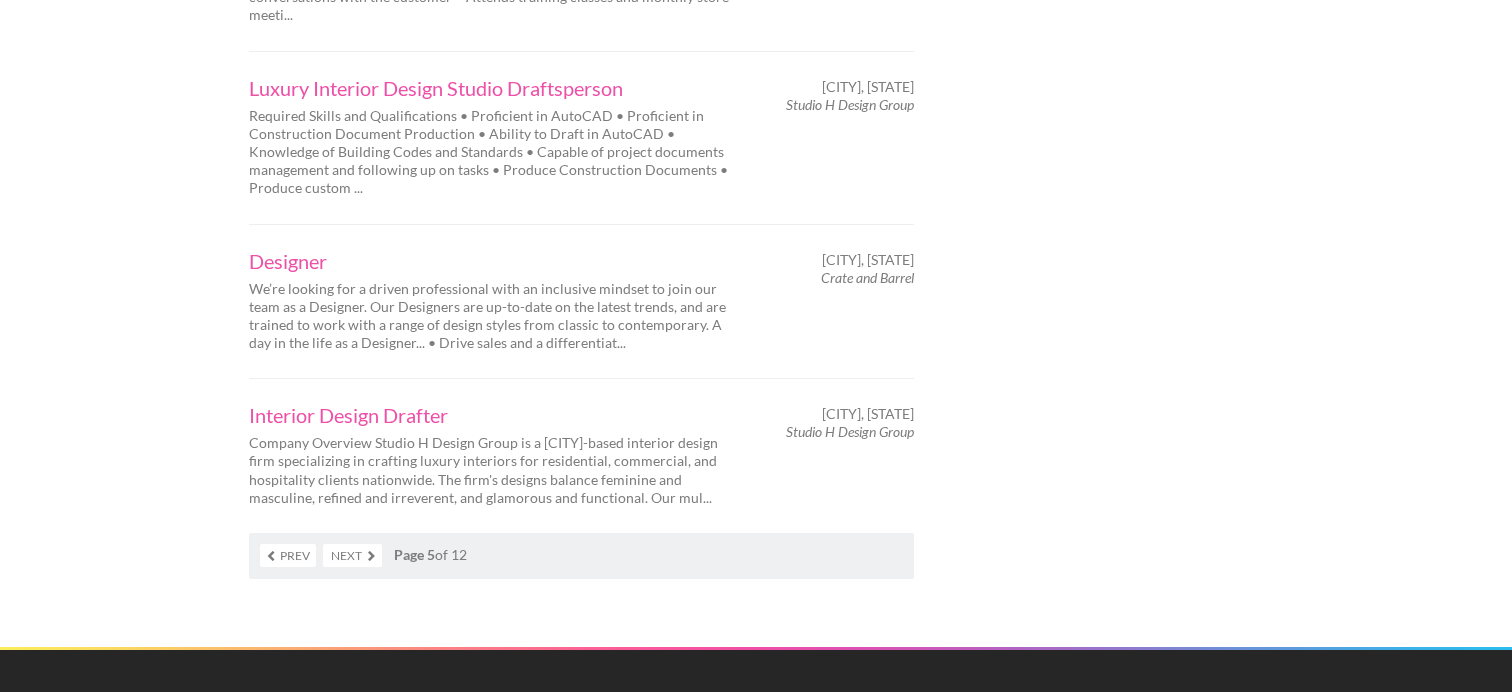 click on "Next" at bounding box center (352, 555) 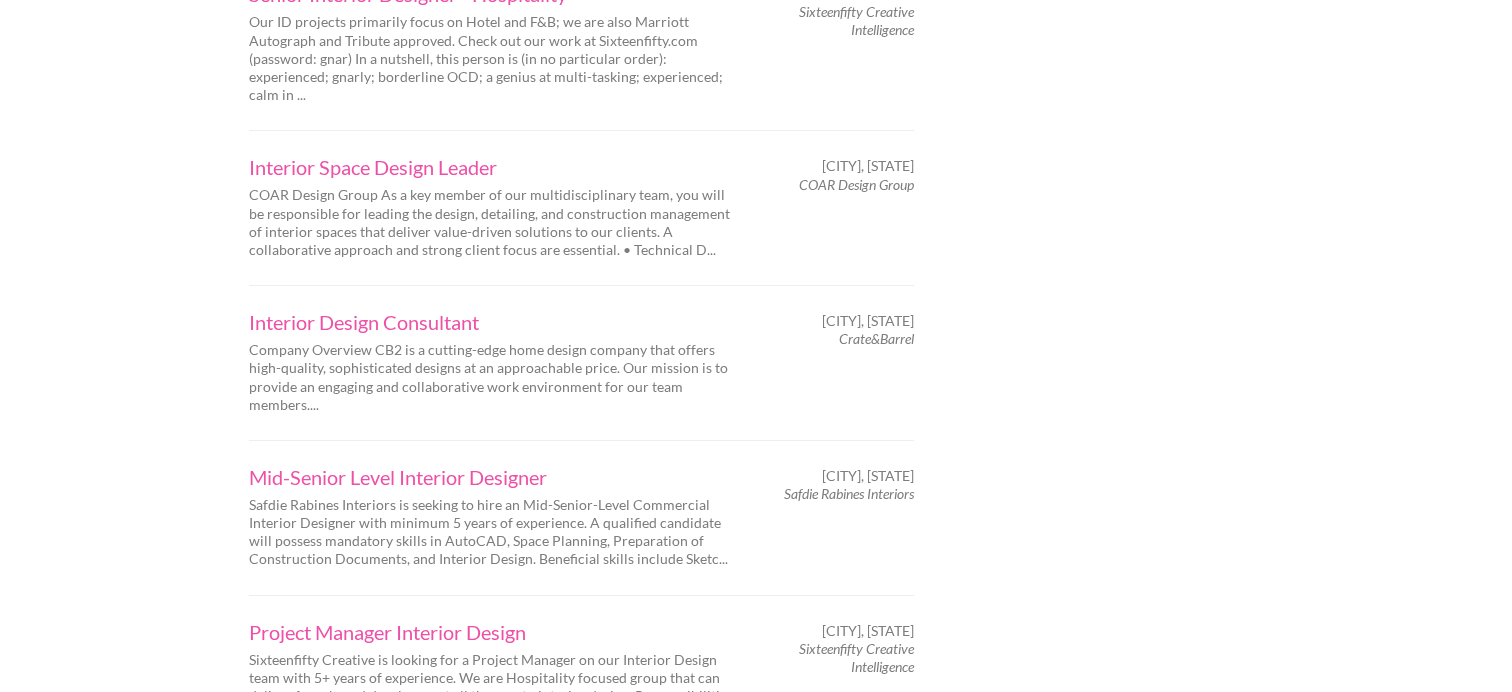 scroll, scrollTop: 3200, scrollLeft: 0, axis: vertical 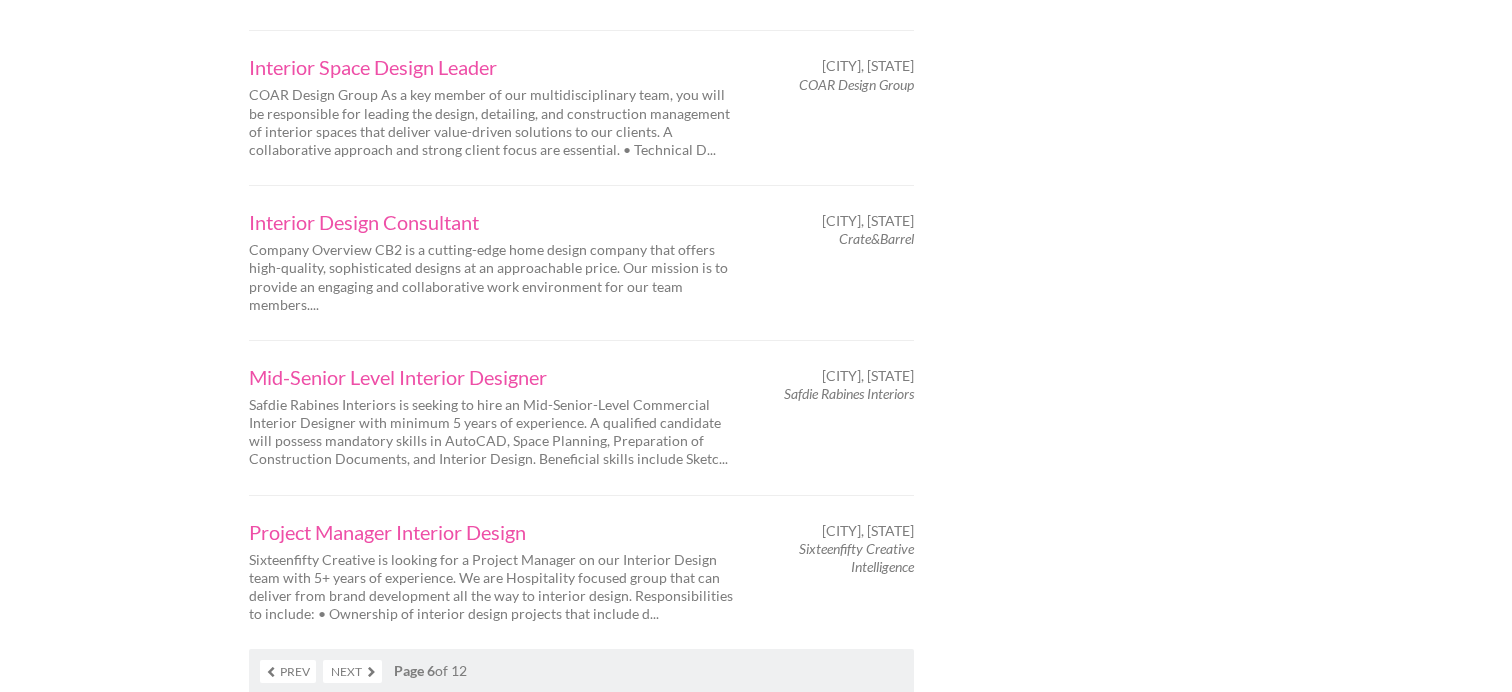 click on "Next" at bounding box center (352, 671) 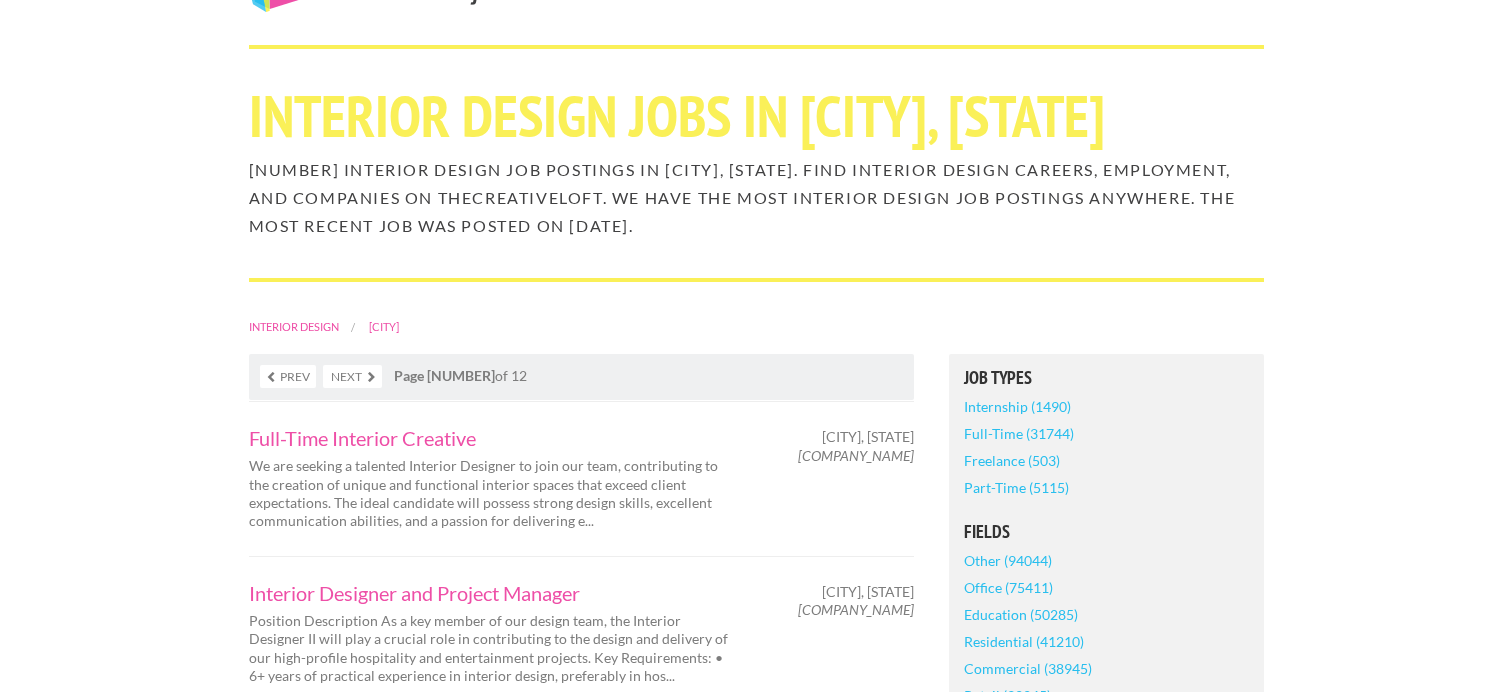 scroll, scrollTop: 300, scrollLeft: 0, axis: vertical 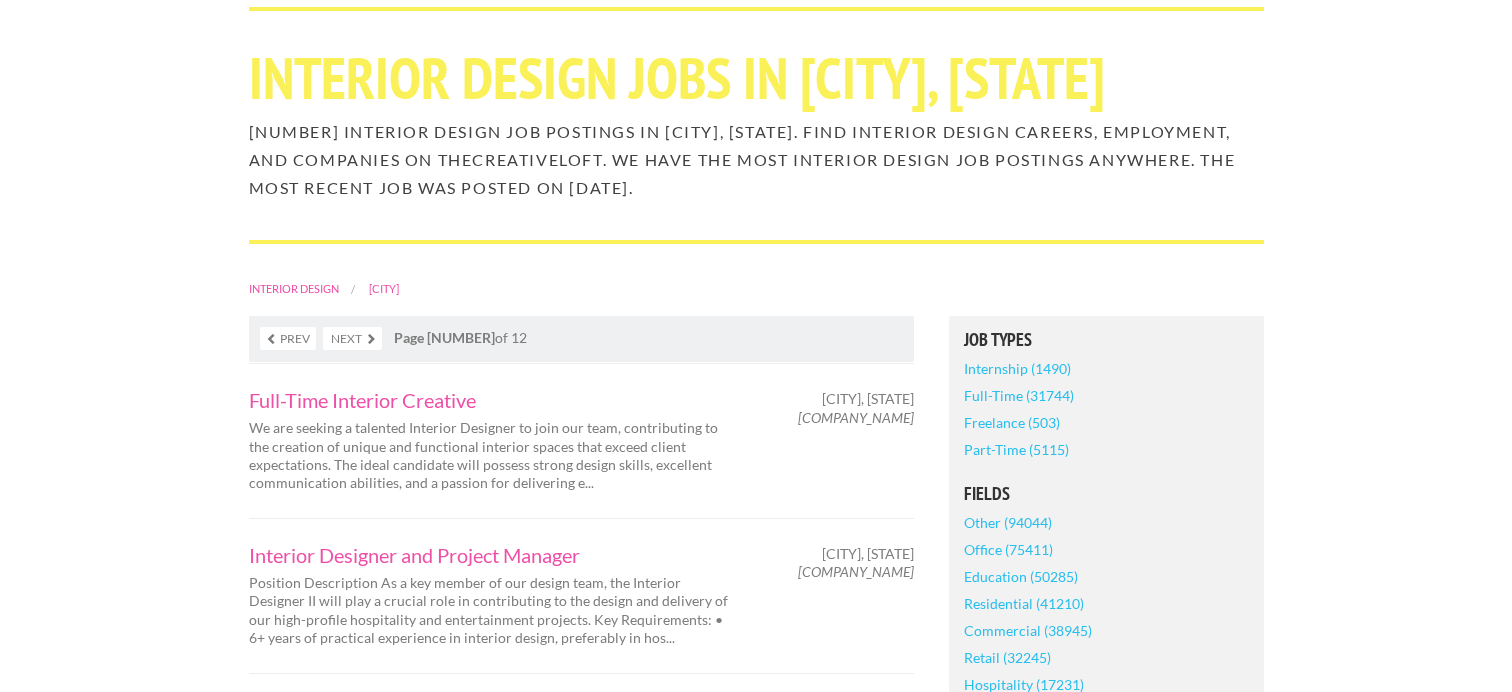 click on "Freelance (503)" at bounding box center [1012, 422] 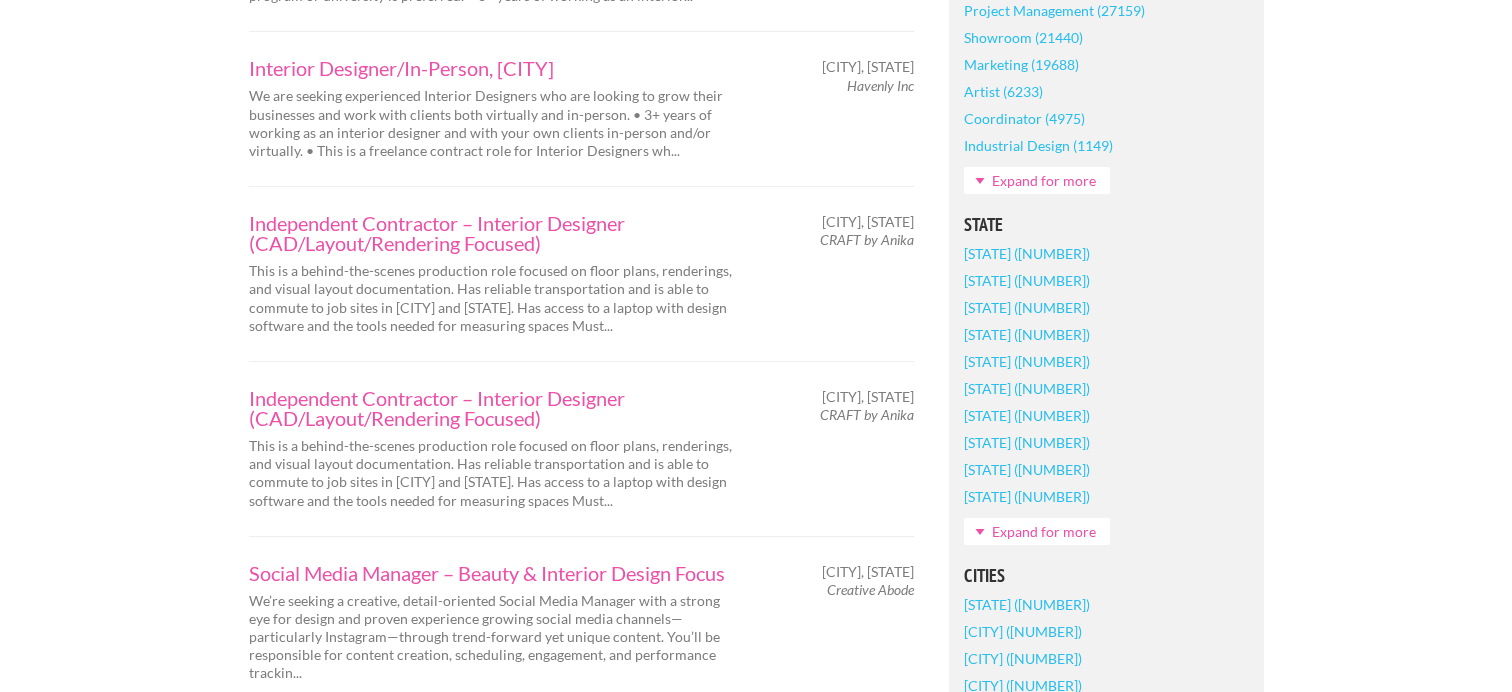 scroll, scrollTop: 1300, scrollLeft: 0, axis: vertical 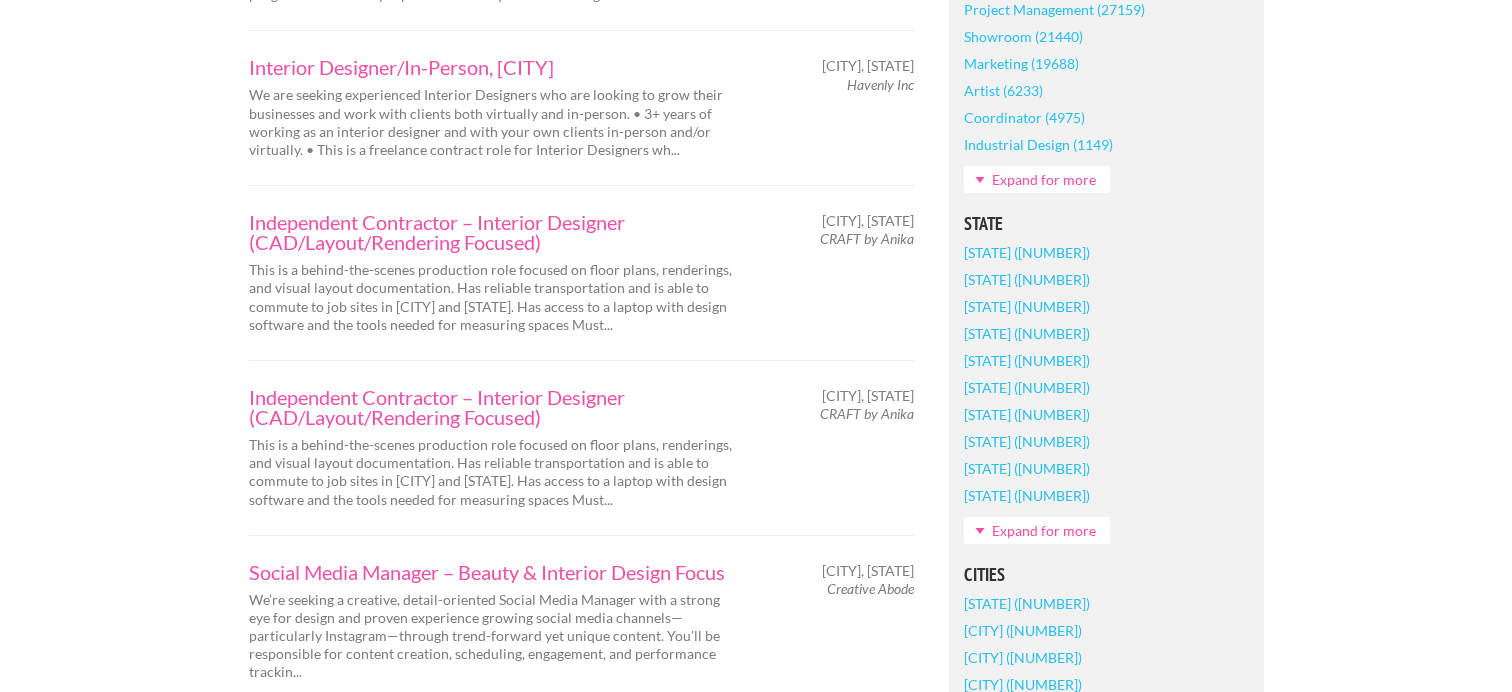 click on "Expand for more" at bounding box center [1037, 530] 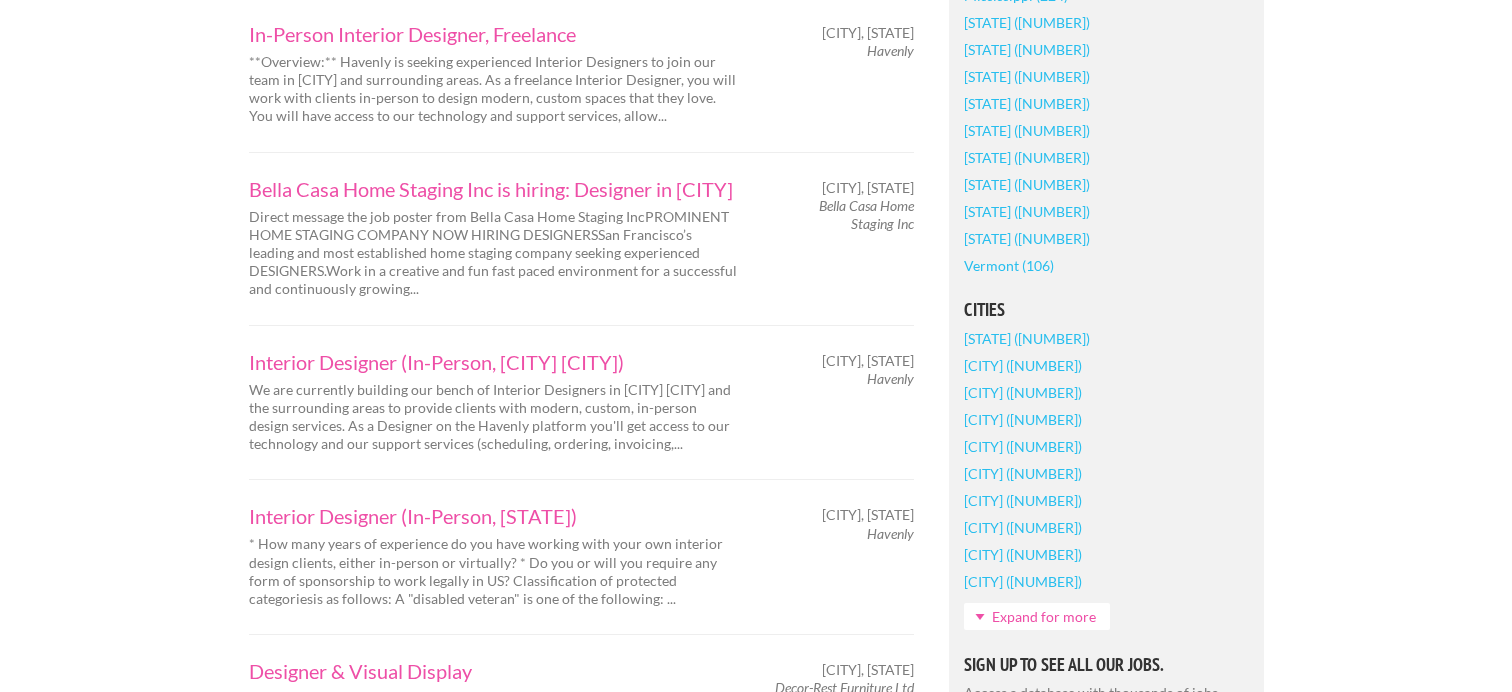scroll, scrollTop: 2500, scrollLeft: 0, axis: vertical 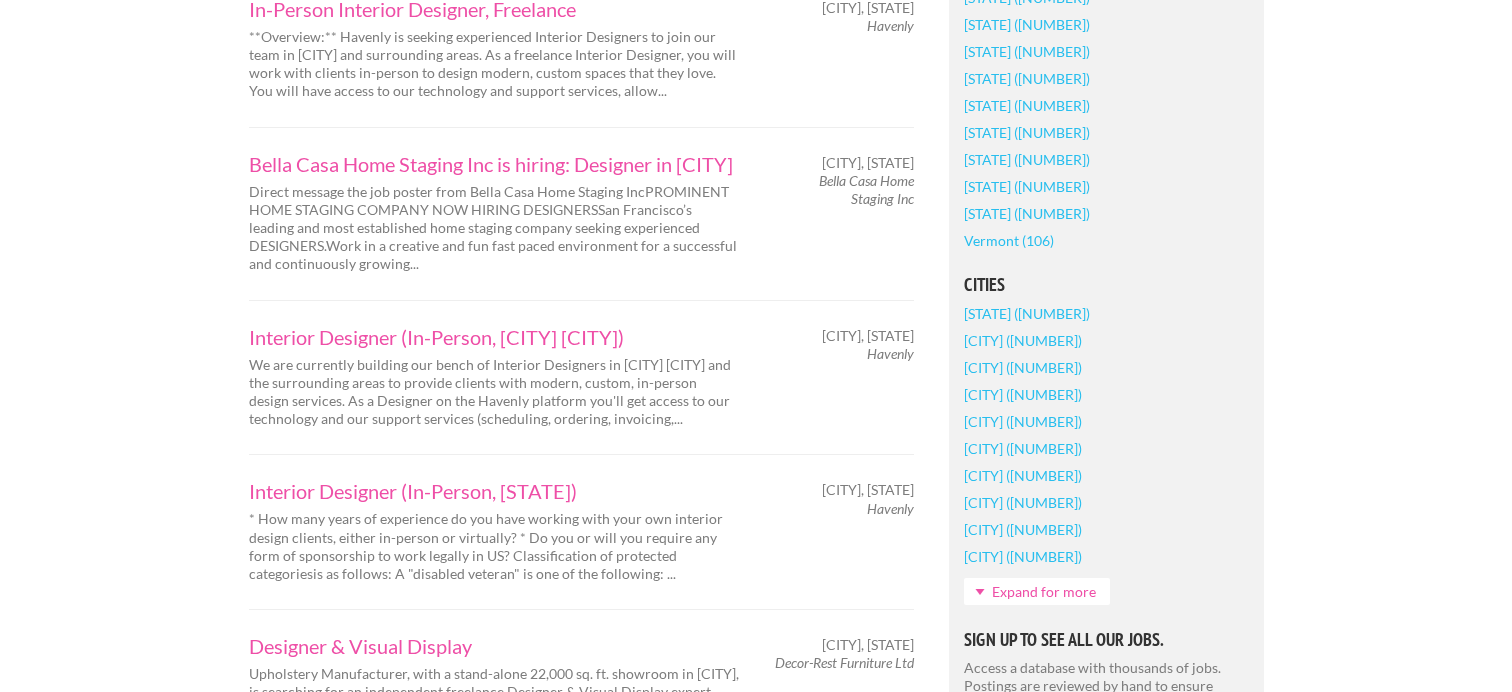click on "Expand for more" at bounding box center (1037, 591) 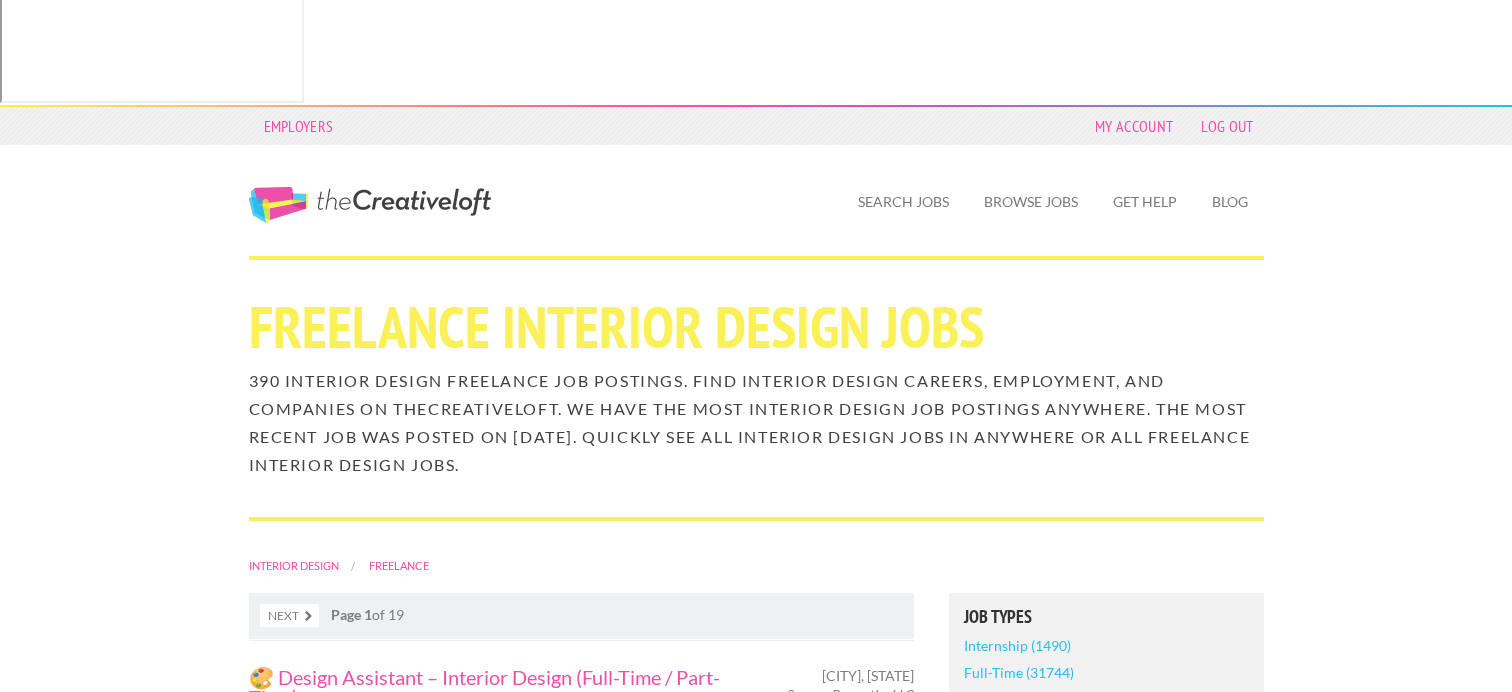 scroll, scrollTop: 0, scrollLeft: 0, axis: both 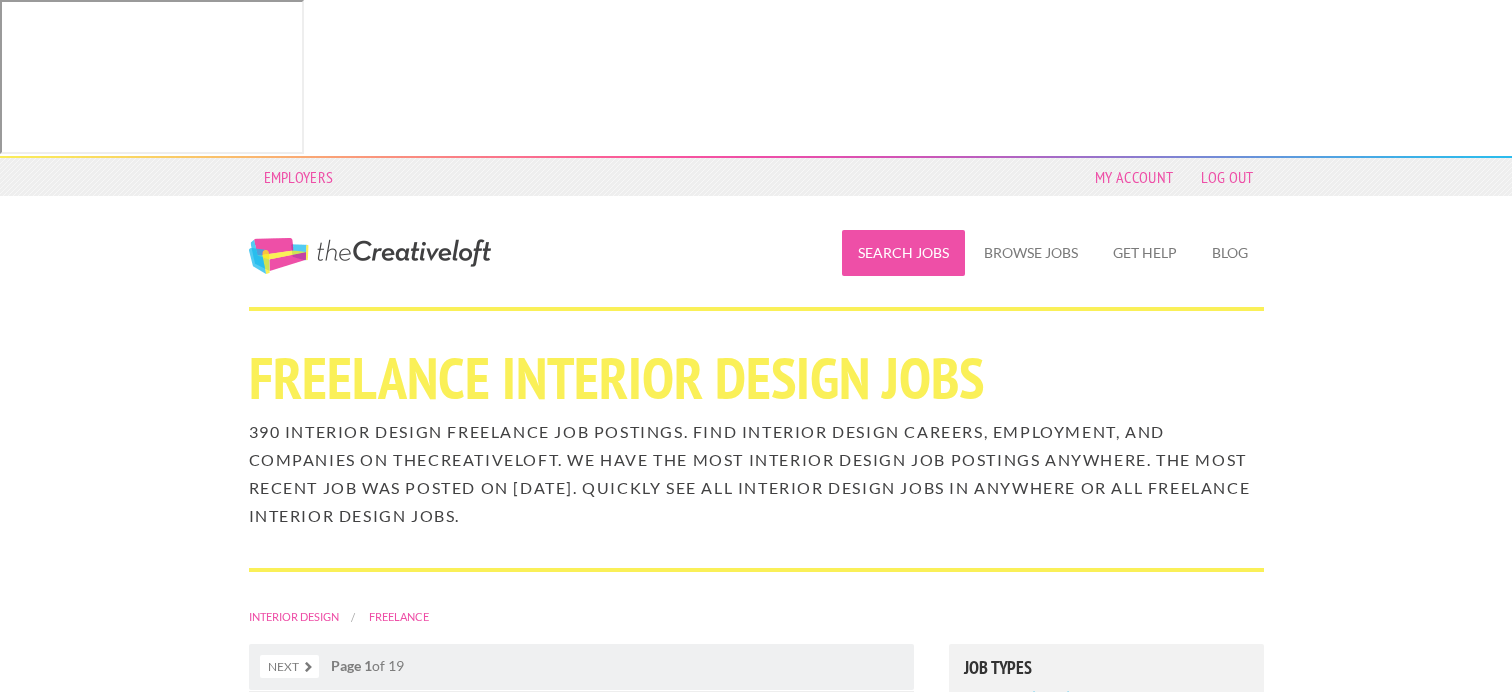 click on "Search Jobs" at bounding box center (903, 253) 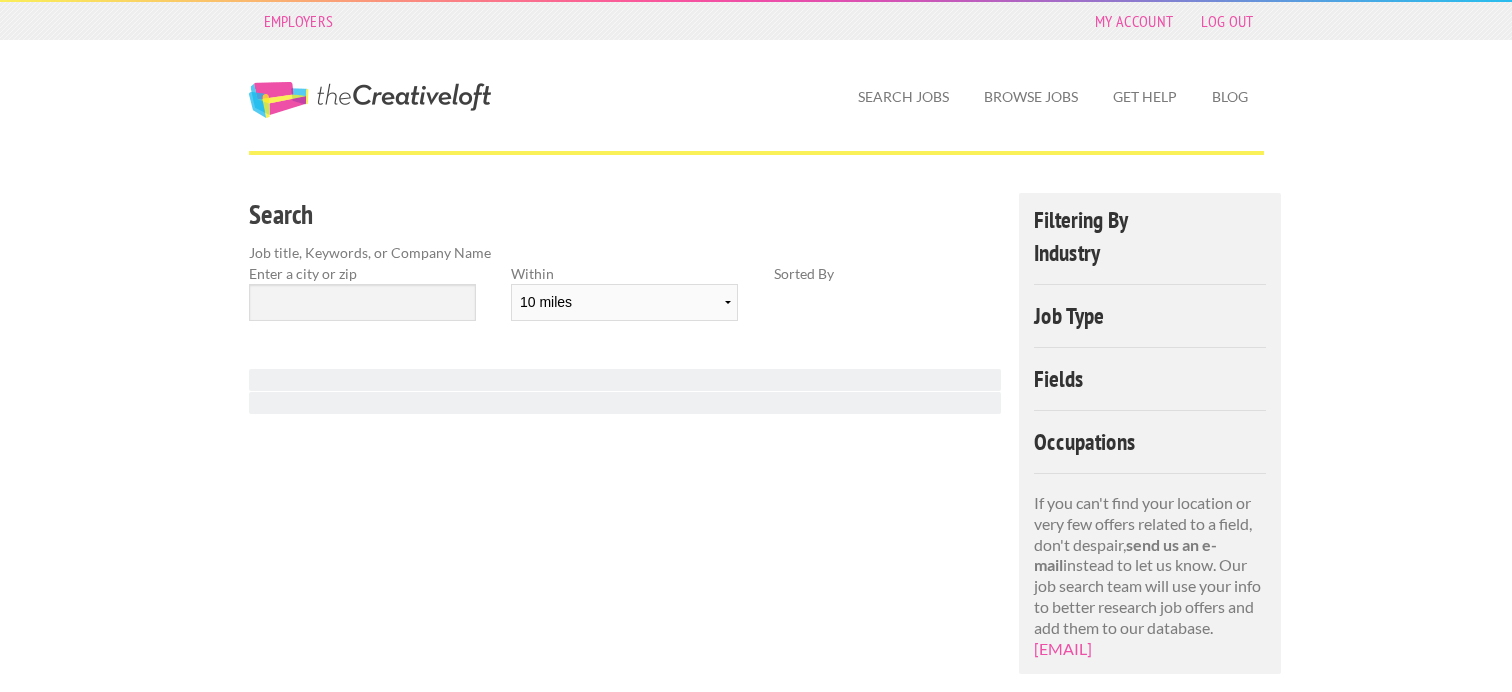 scroll, scrollTop: 0, scrollLeft: 0, axis: both 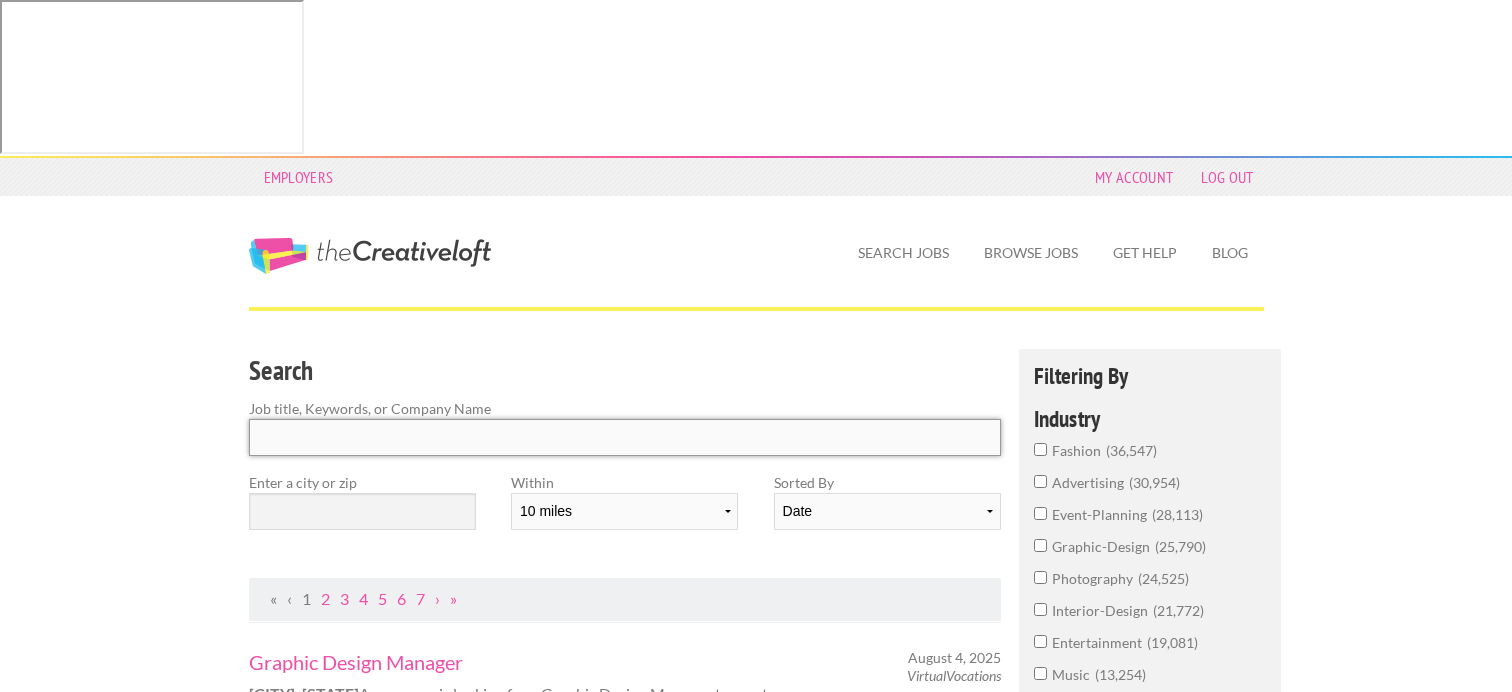 click at bounding box center [625, 437] 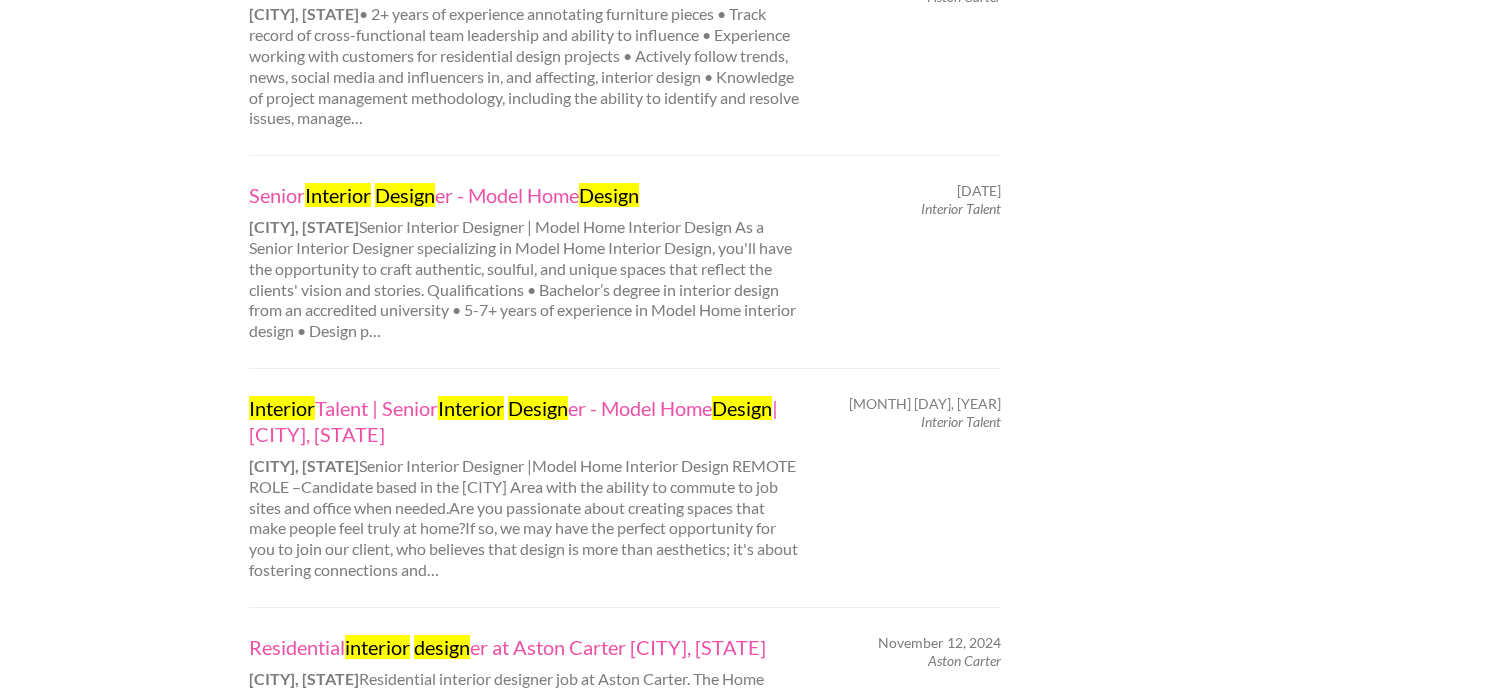scroll, scrollTop: 1900, scrollLeft: 0, axis: vertical 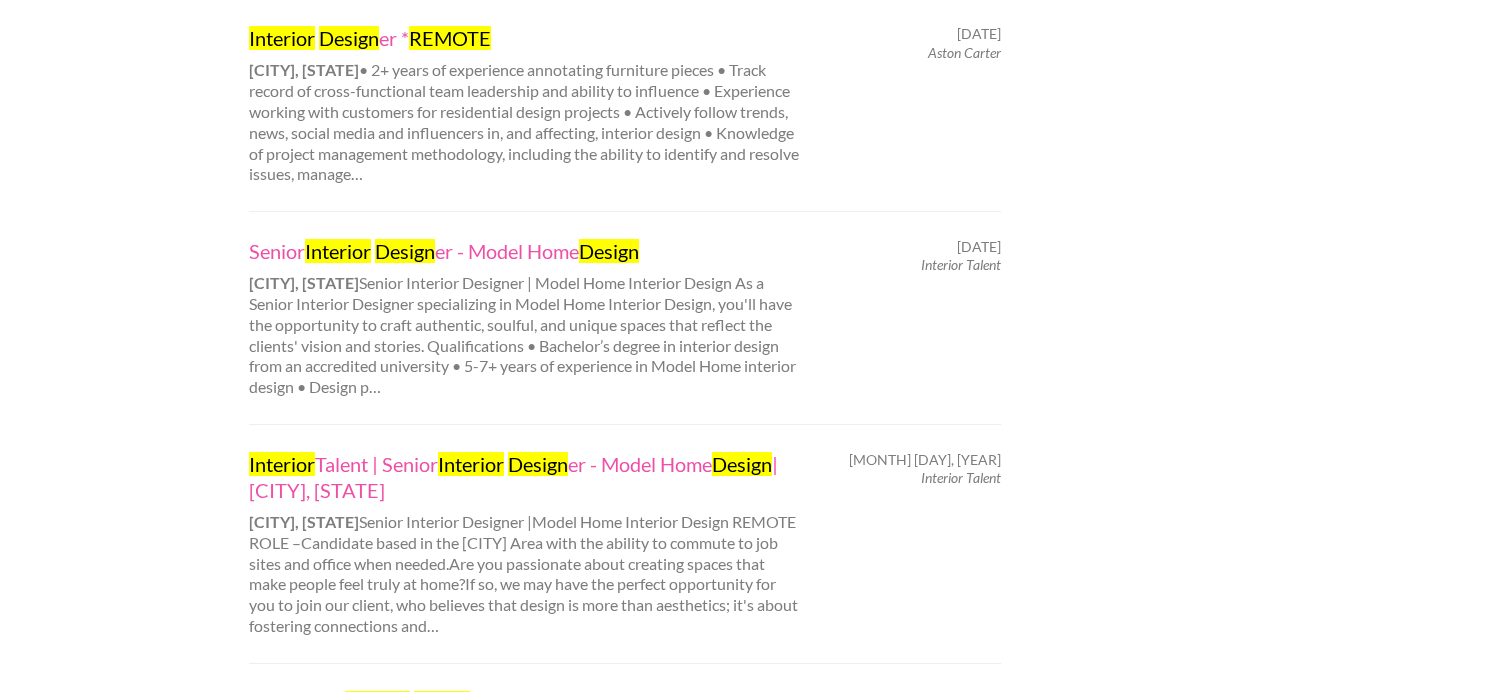 type on "remote interior design" 